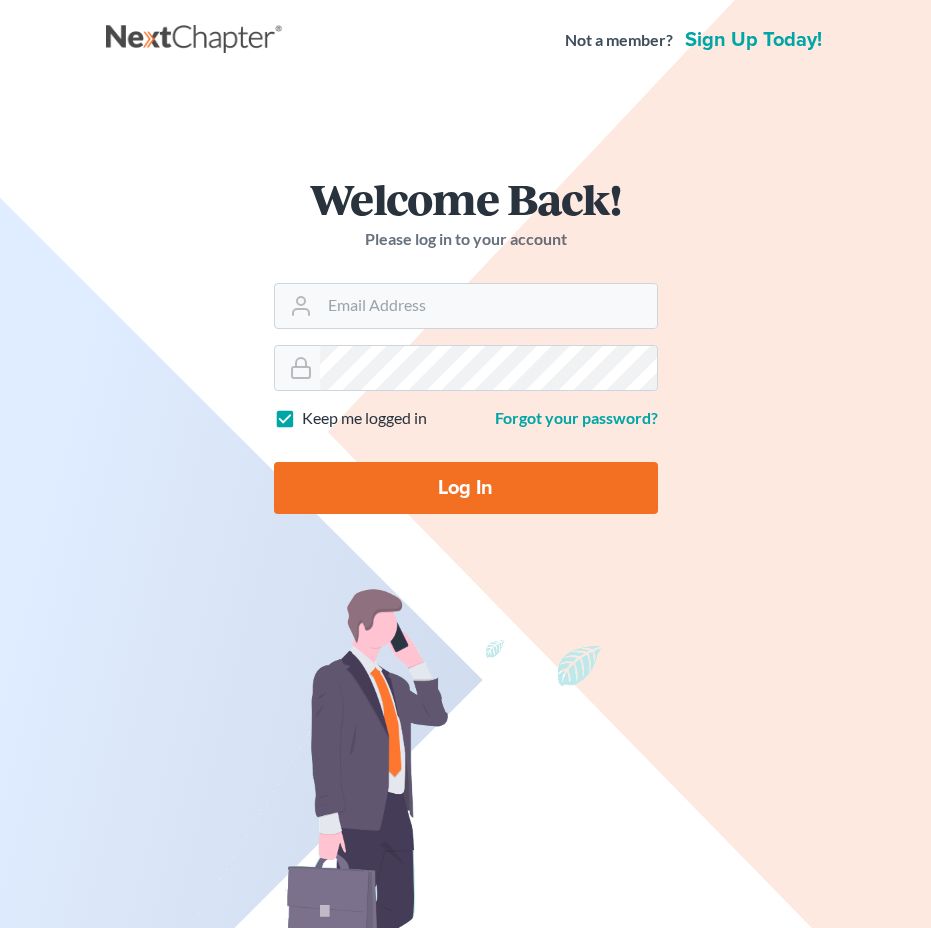 scroll, scrollTop: 0, scrollLeft: 0, axis: both 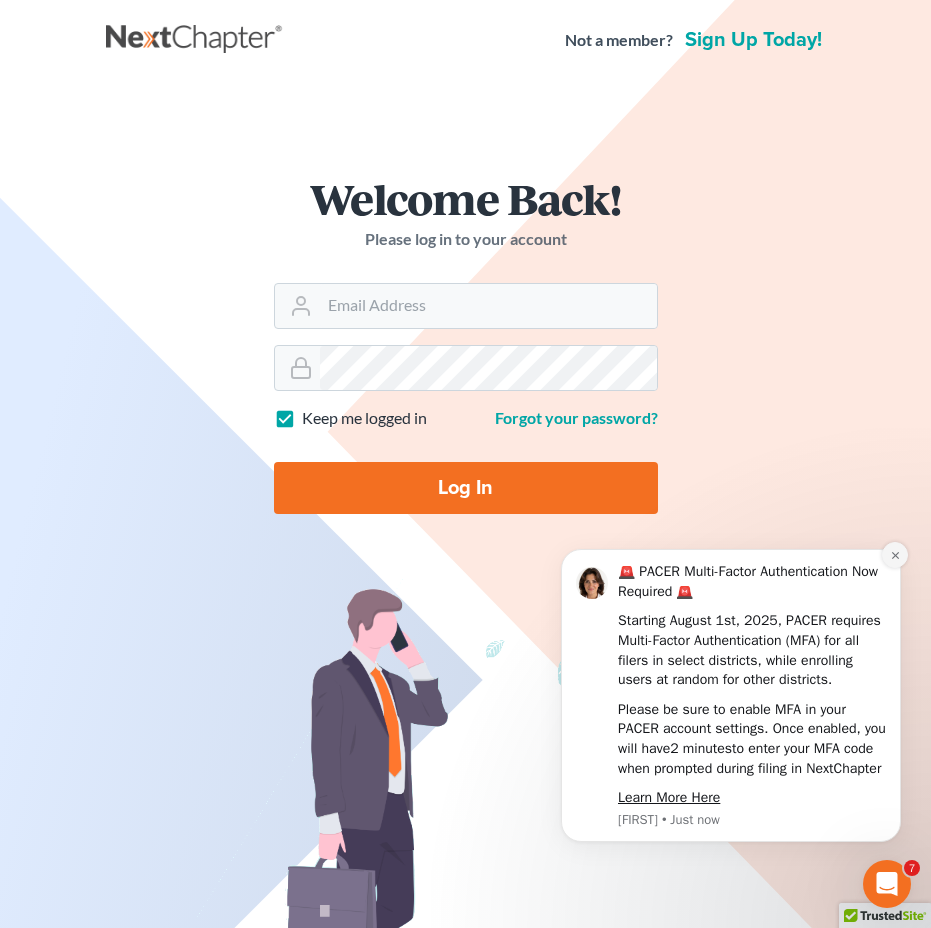 click 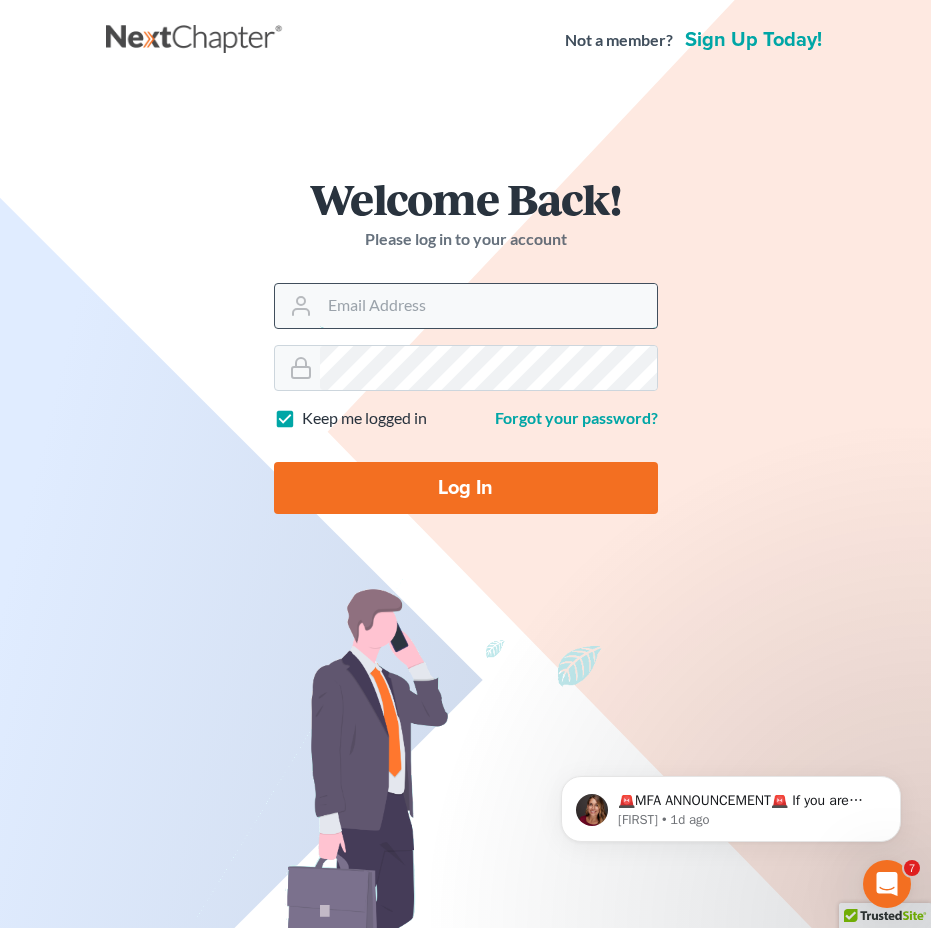 click on "Email Address" at bounding box center (488, 306) 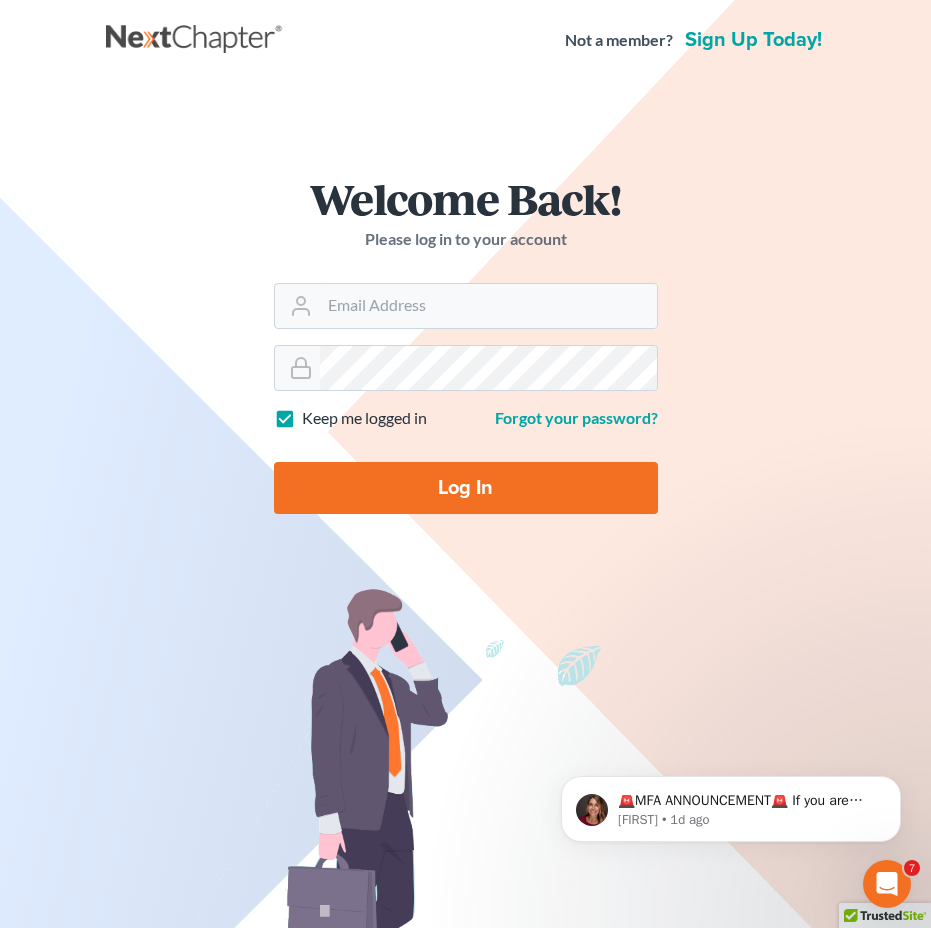 click on "Welcome Back! Please log in to your account Email Address Password Keep me logged in Forgot your password? Log In" at bounding box center (466, 353) 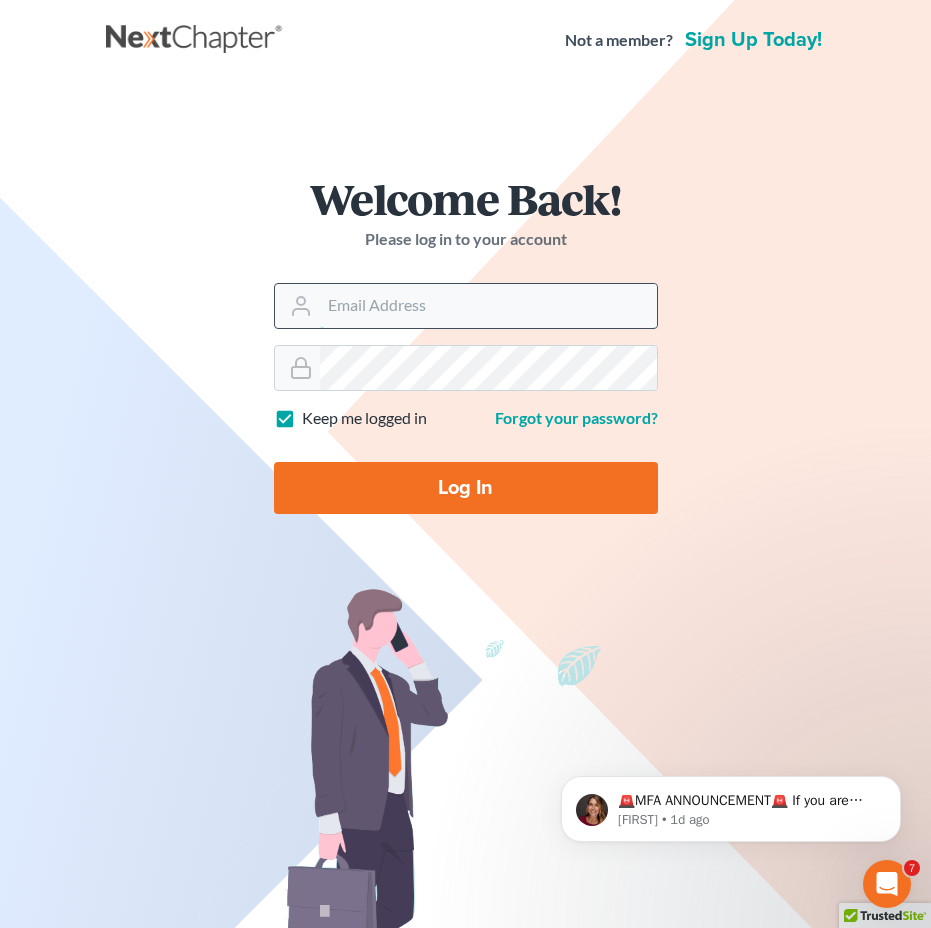 drag, startPoint x: 400, startPoint y: 306, endPoint x: 413, endPoint y: 309, distance: 13.341664 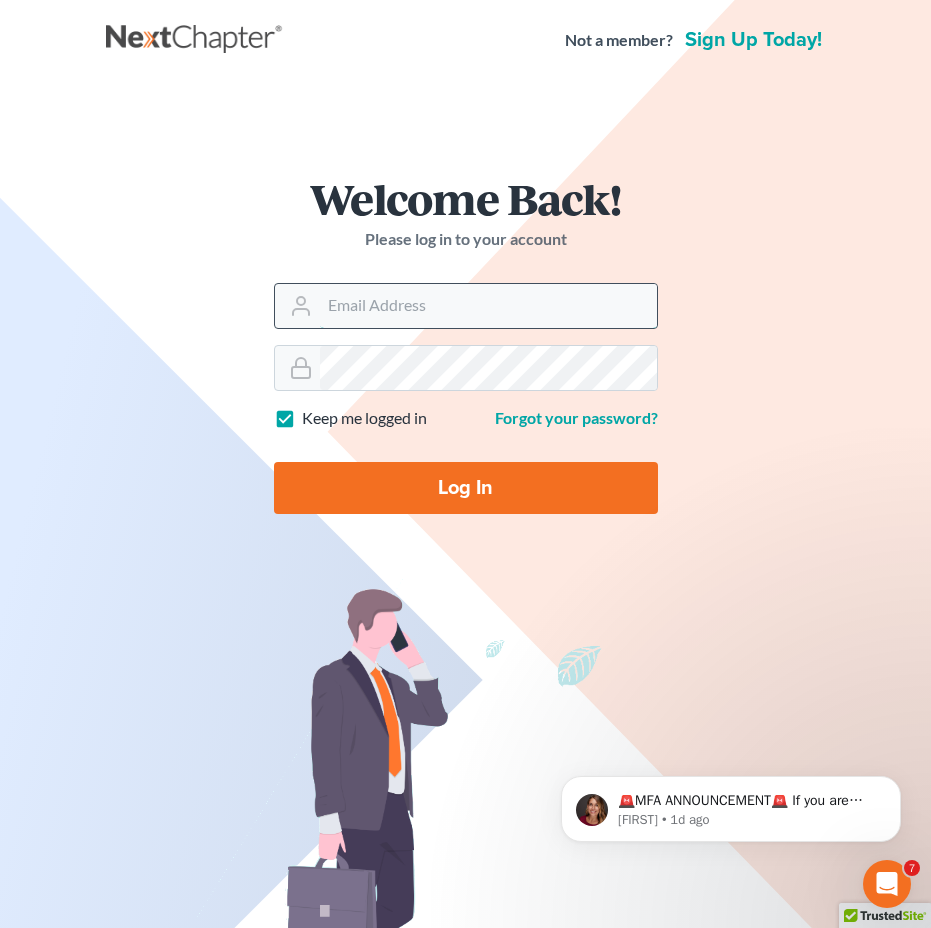 click on "Email Address" at bounding box center (488, 306) 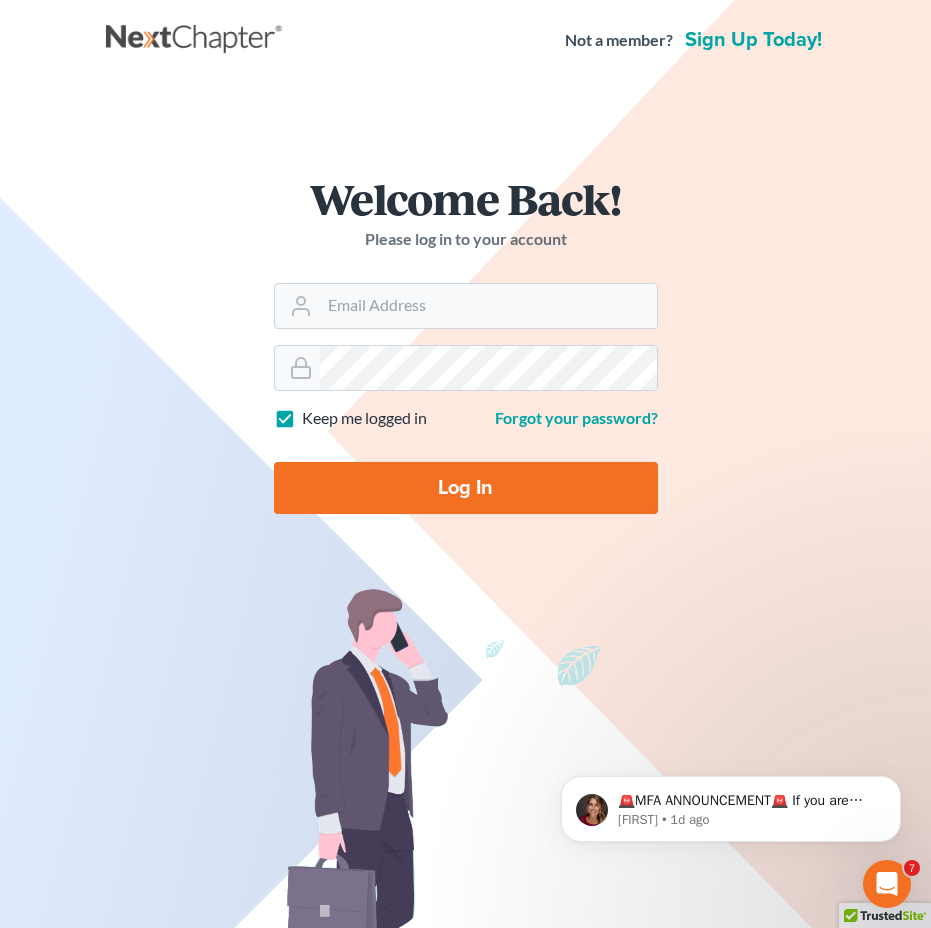 click on "Welcome Back! Please log in to your account Email Address Password Keep me logged in Forgot your password? Log In" at bounding box center [466, 353] 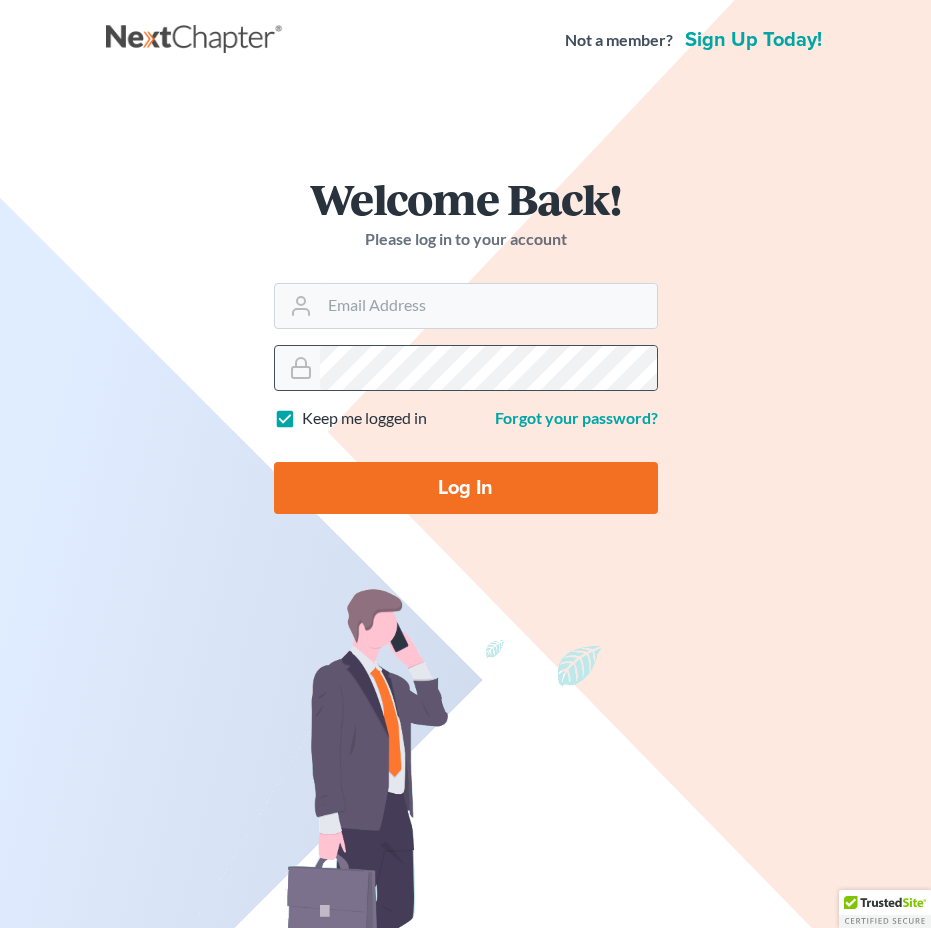 scroll, scrollTop: 0, scrollLeft: 0, axis: both 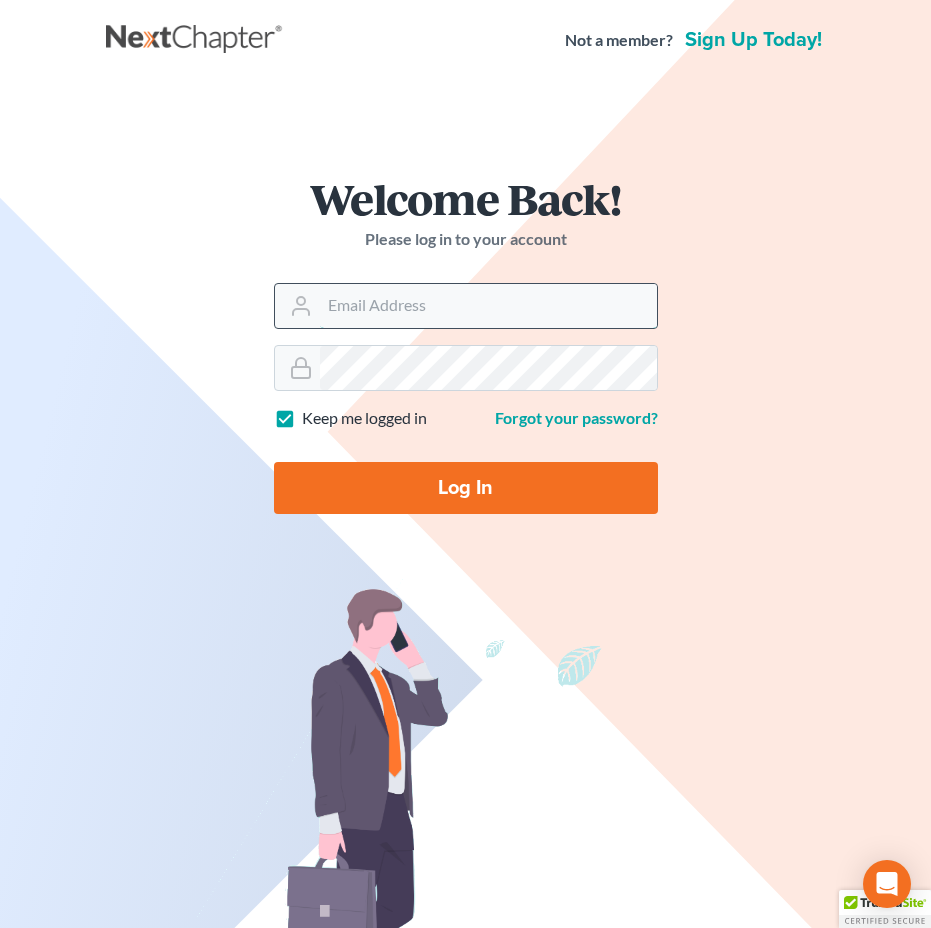 type on "jay@fresh-start.law" 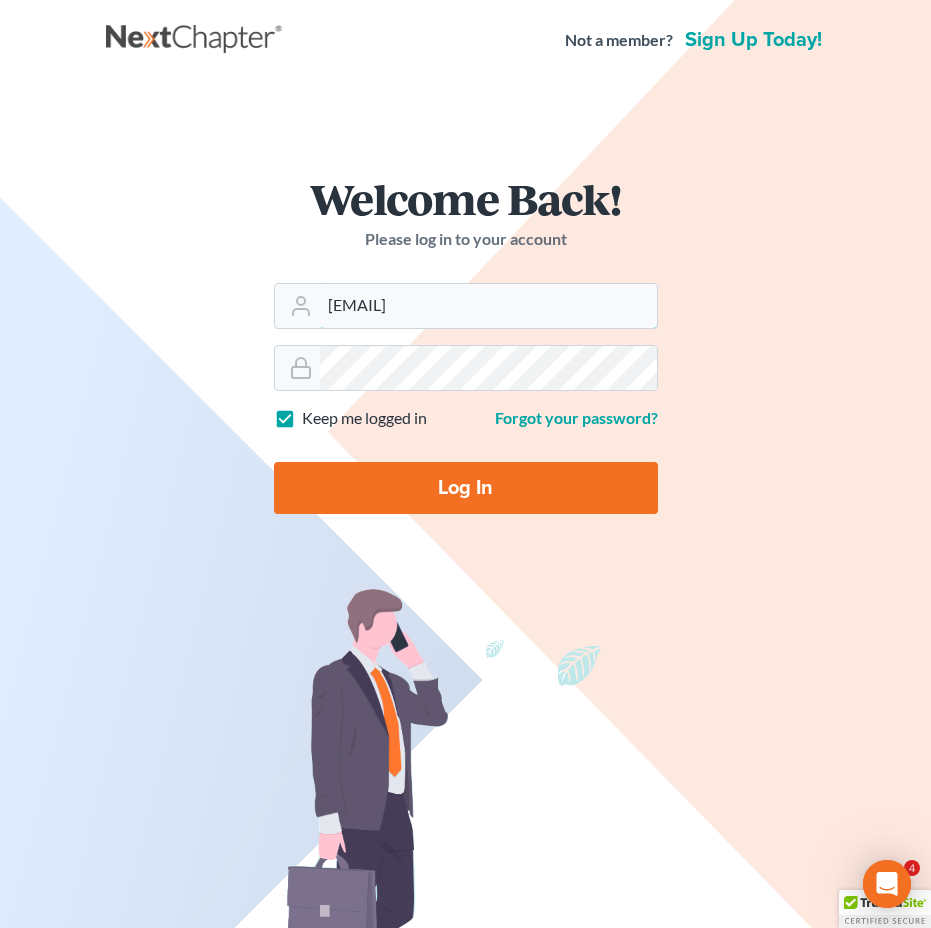 scroll, scrollTop: 0, scrollLeft: 0, axis: both 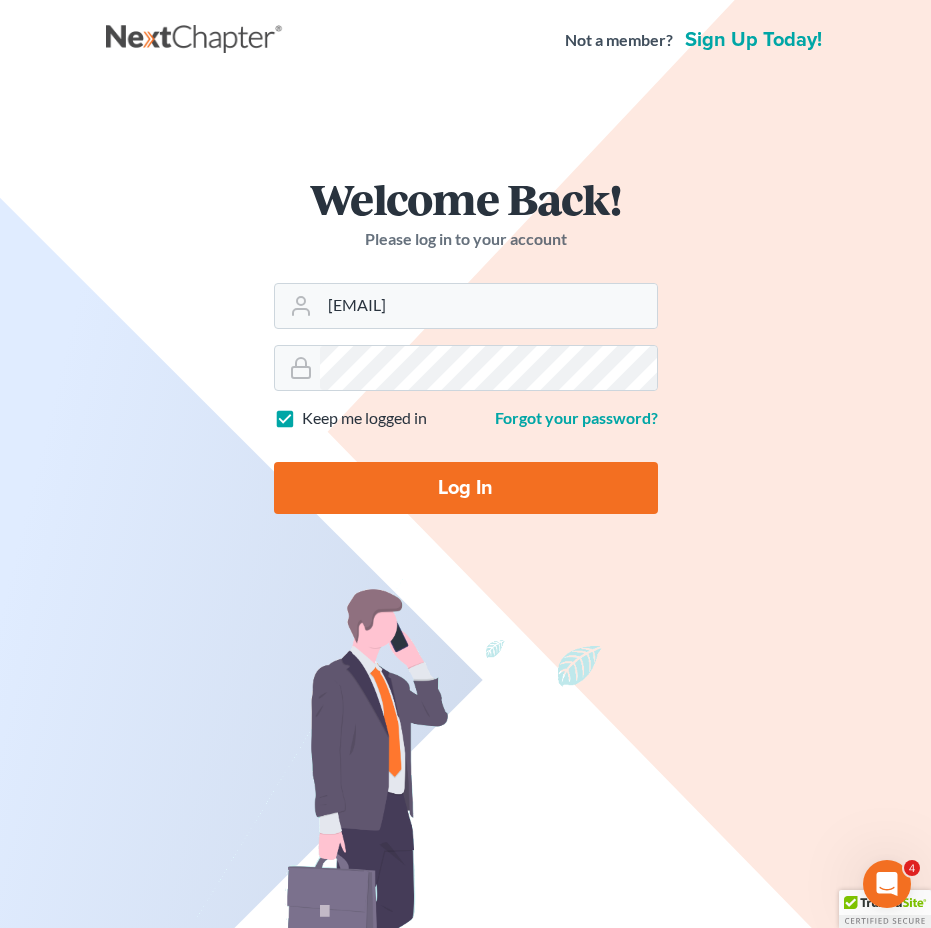 click on "Log In" at bounding box center (466, 488) 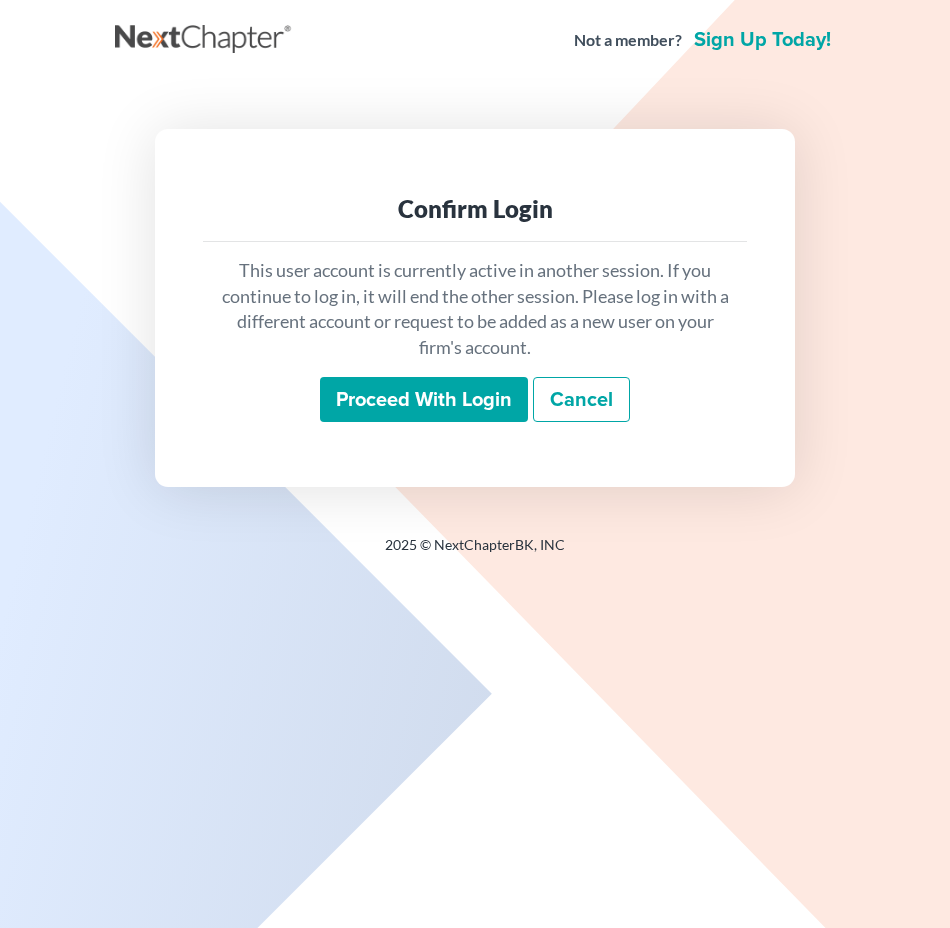 scroll, scrollTop: 0, scrollLeft: 0, axis: both 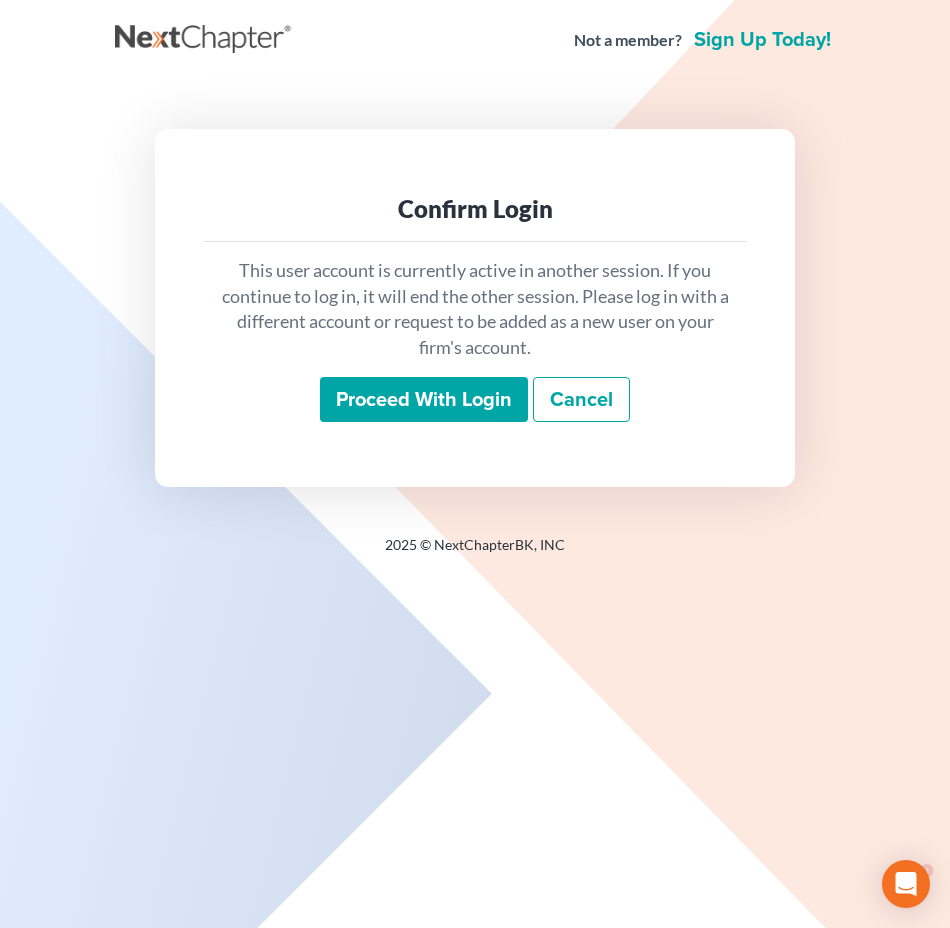 click on "Proceed with login" at bounding box center (424, 400) 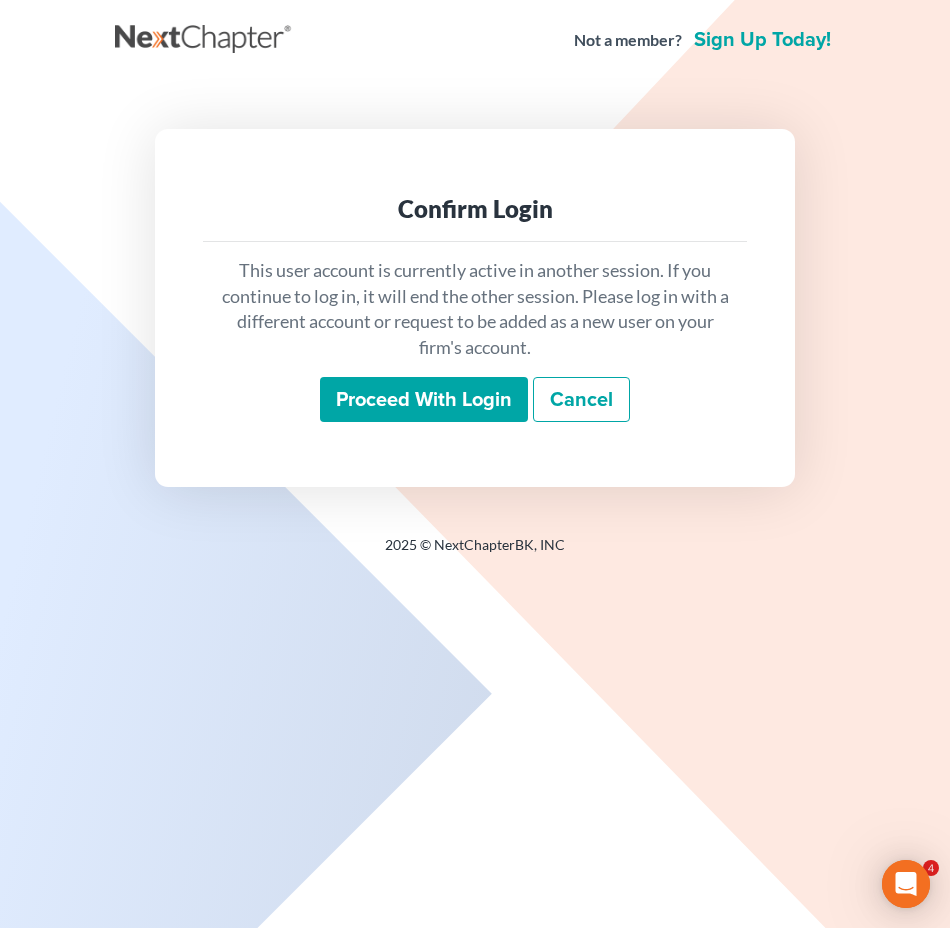 scroll, scrollTop: 0, scrollLeft: 0, axis: both 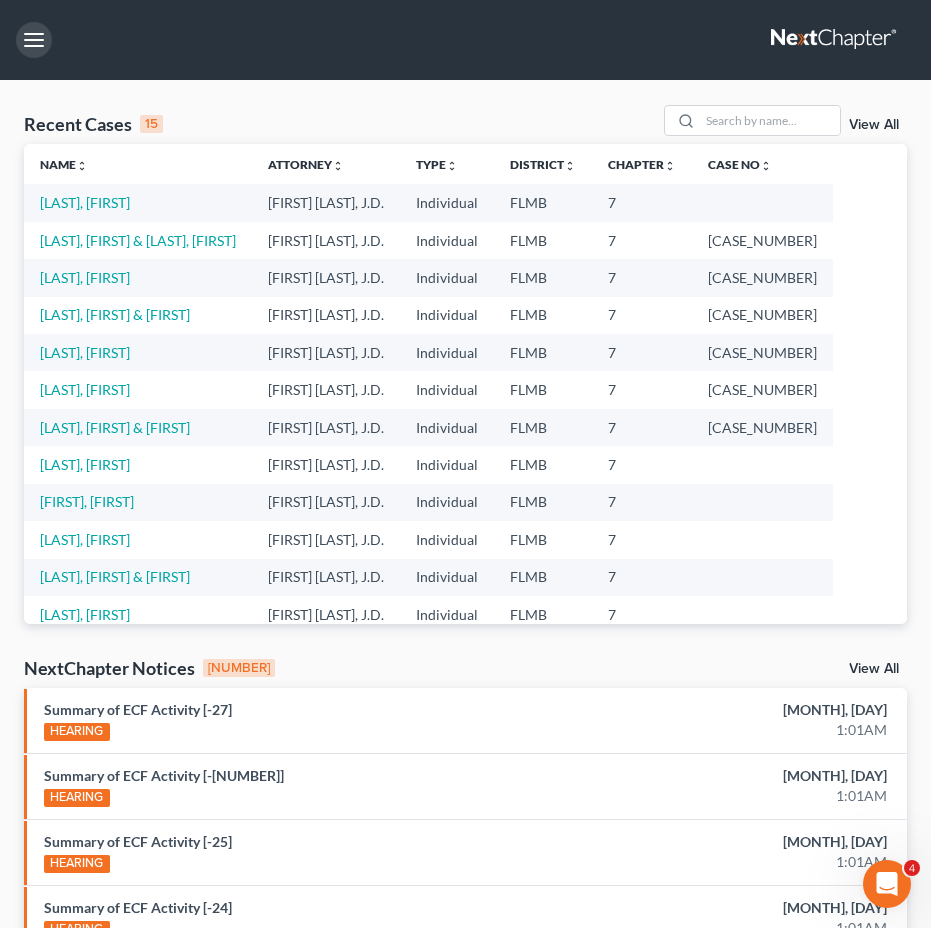 click at bounding box center [34, 40] 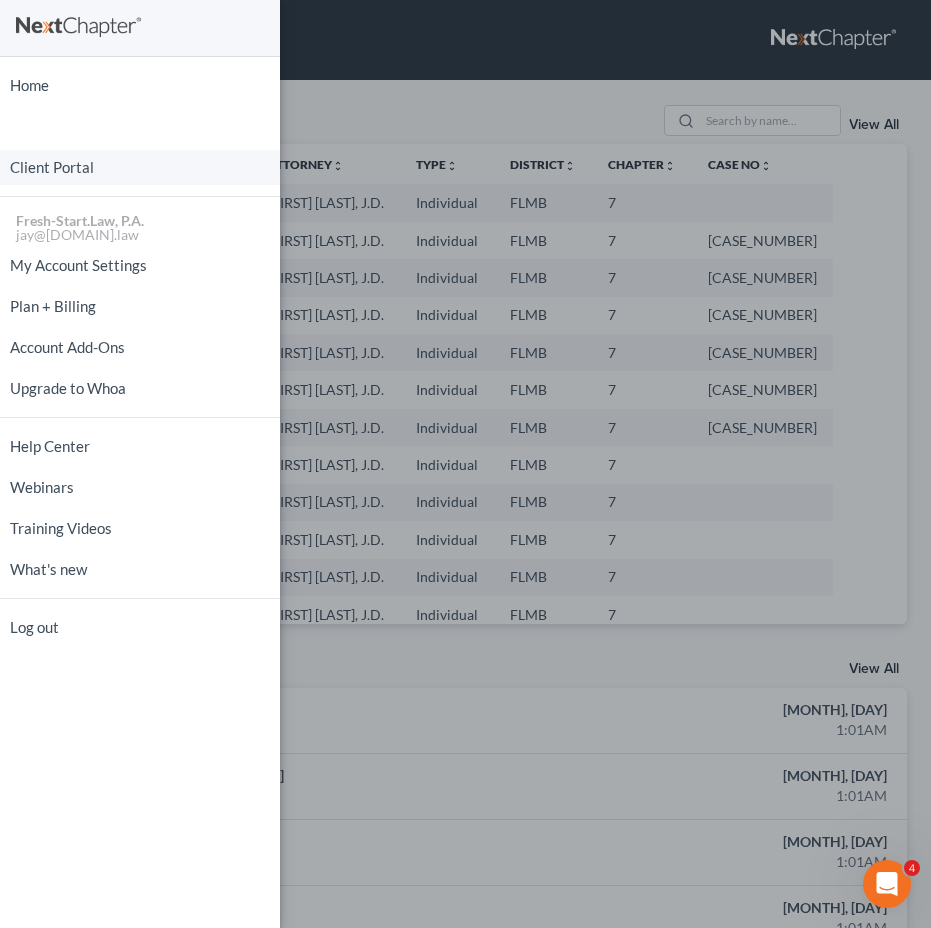 click on "Client Portal" at bounding box center [140, 167] 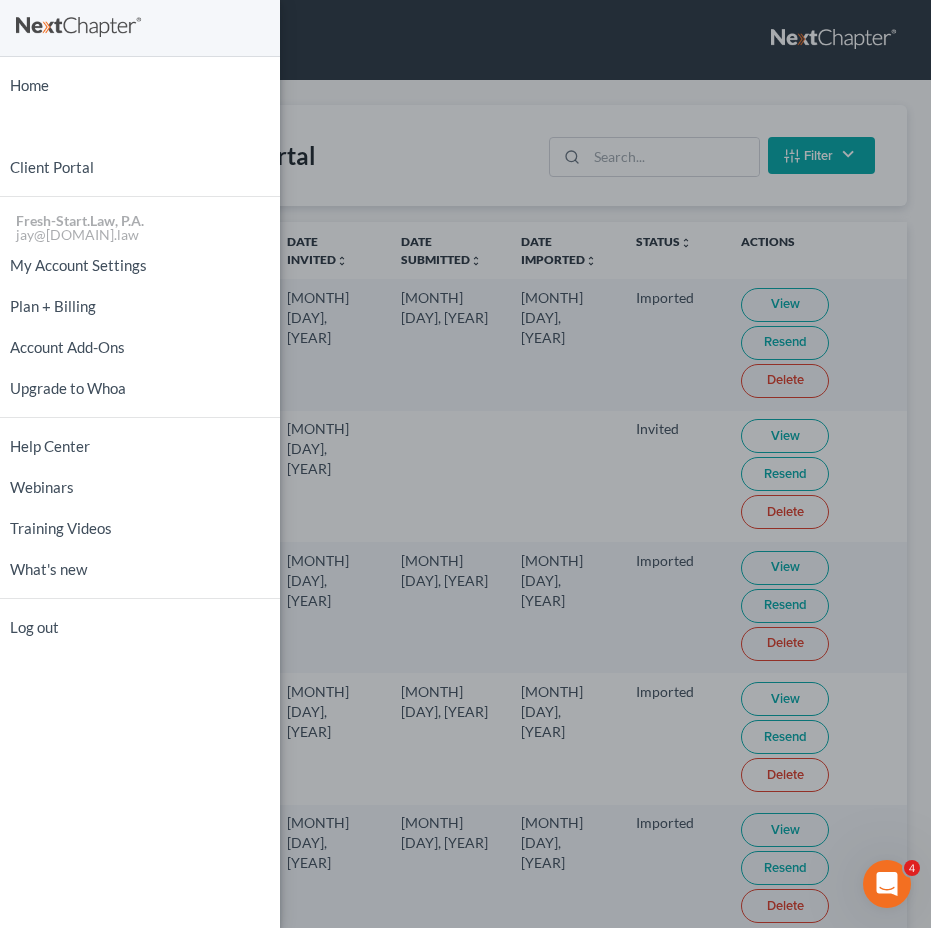 click on "Home New Case Client Portal Fresh-Start.Law, P.A. jay@fresh-start.law My Account Settings Plan + Billing Account Add-Ons Upgrade to Whoa Help Center Webinars Training Videos What's new Log out" at bounding box center (465, 464) 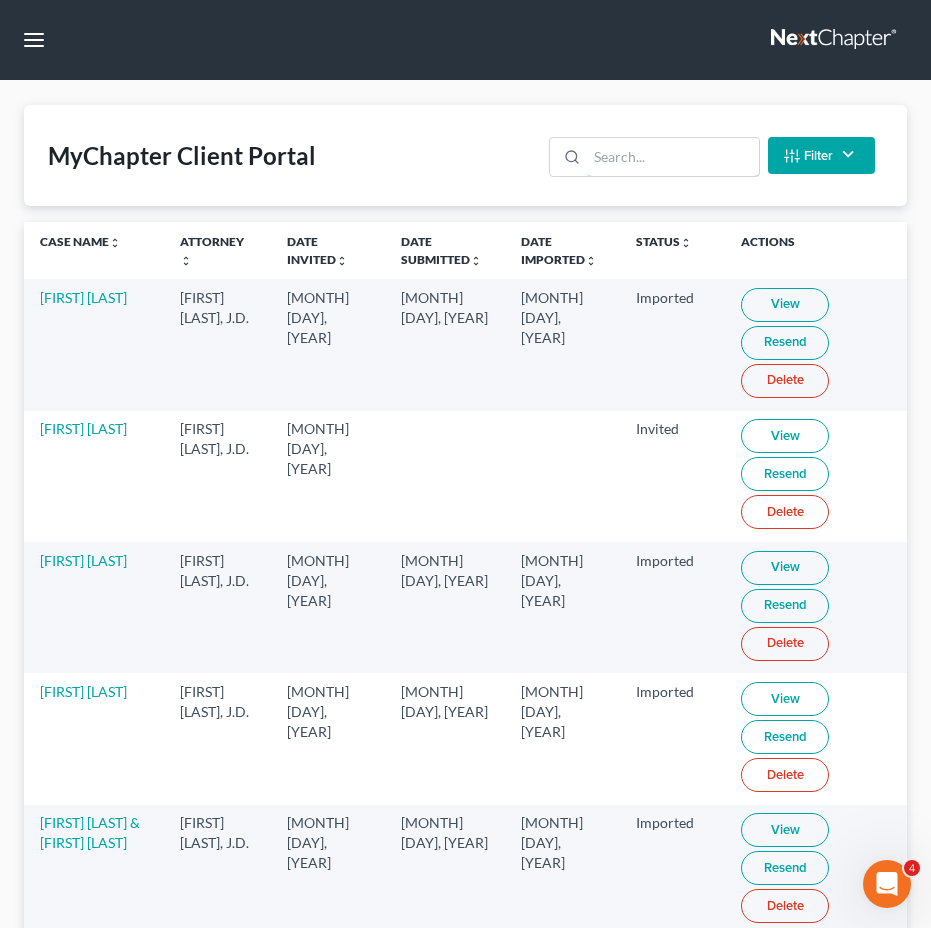 click at bounding box center [672, 157] 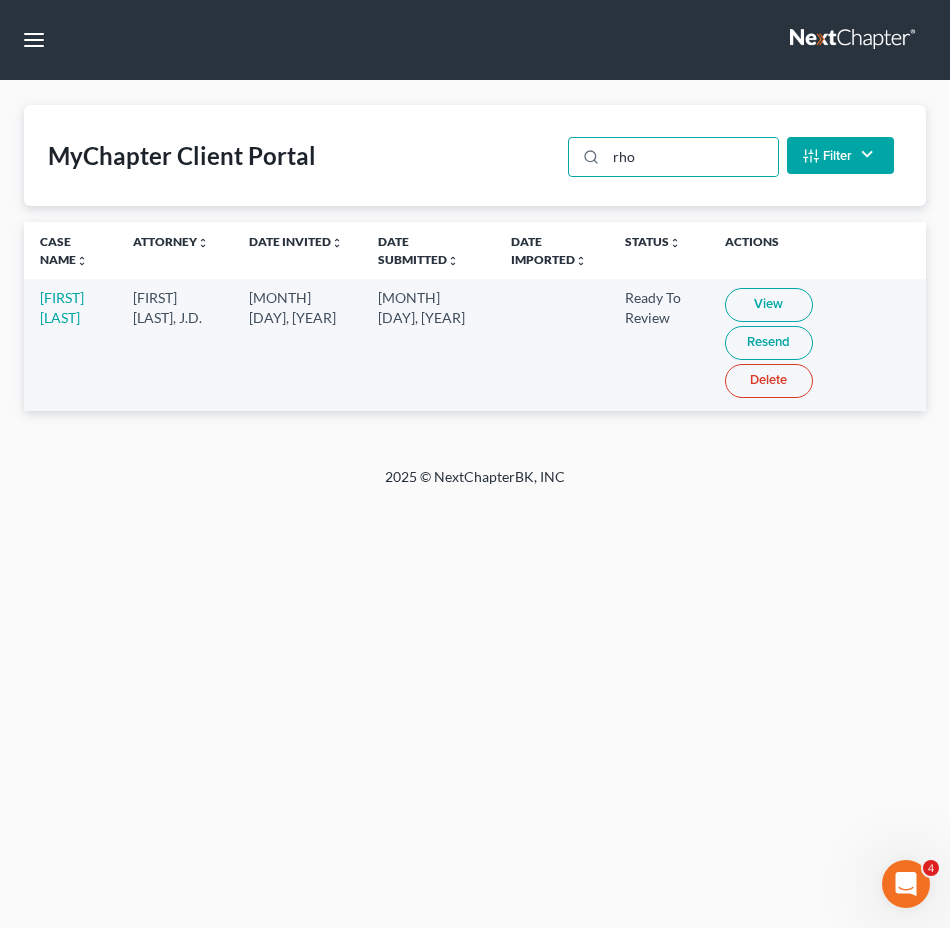 click on "View" at bounding box center [769, 305] 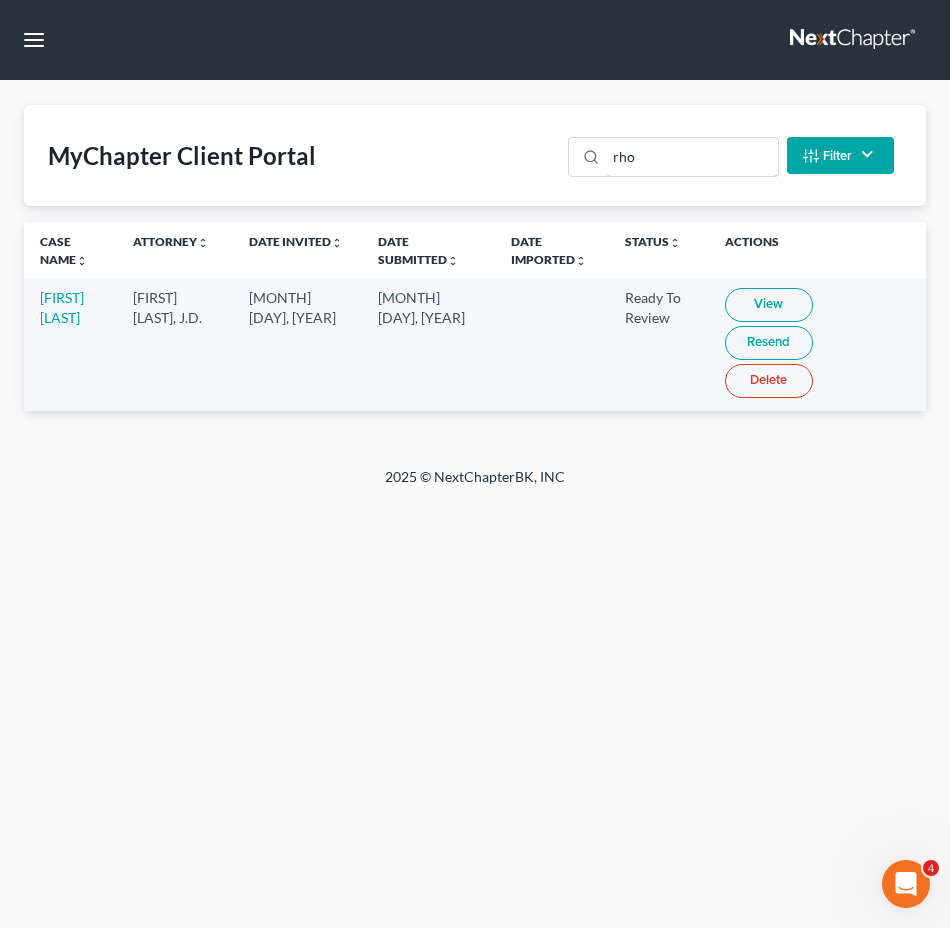 click on "MyChapter Client Portal         rho Filter Status Filter... Invited In Progress Ready To Review Reviewed Imported Sent Back To Debtor Attorney Filter... Matthew R. Gross, J.D. Clear" at bounding box center [475, 155] 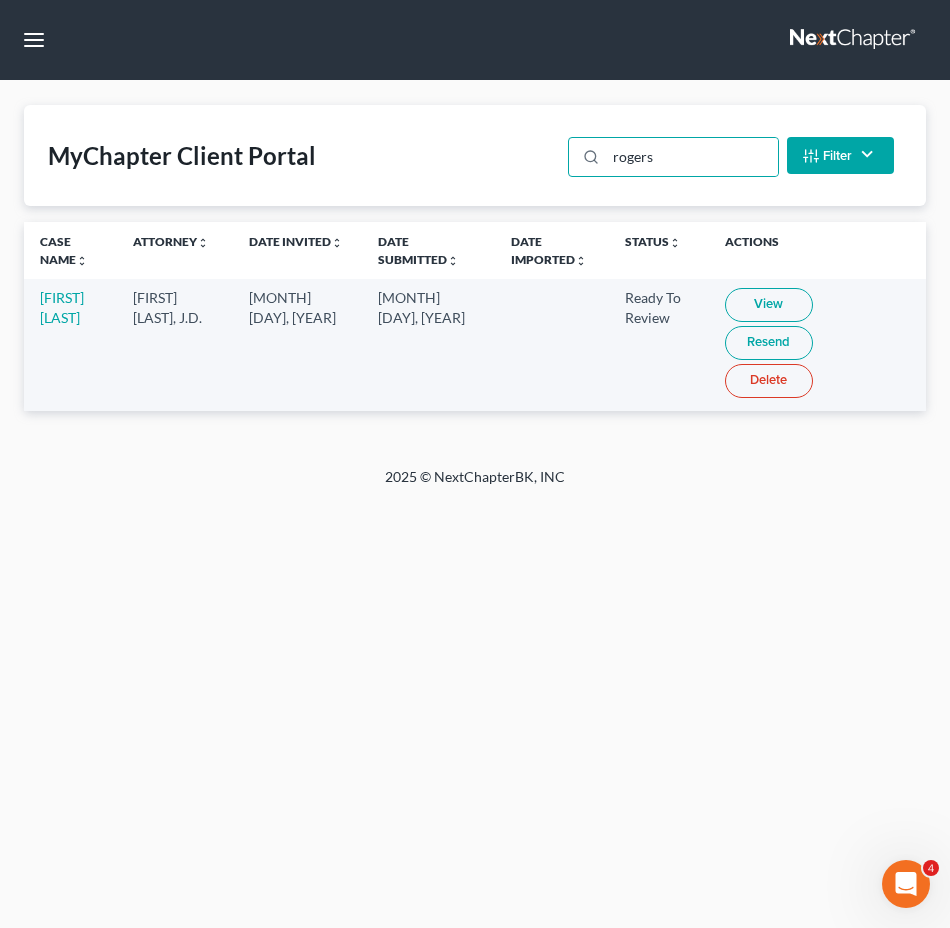click on "View" at bounding box center (769, 305) 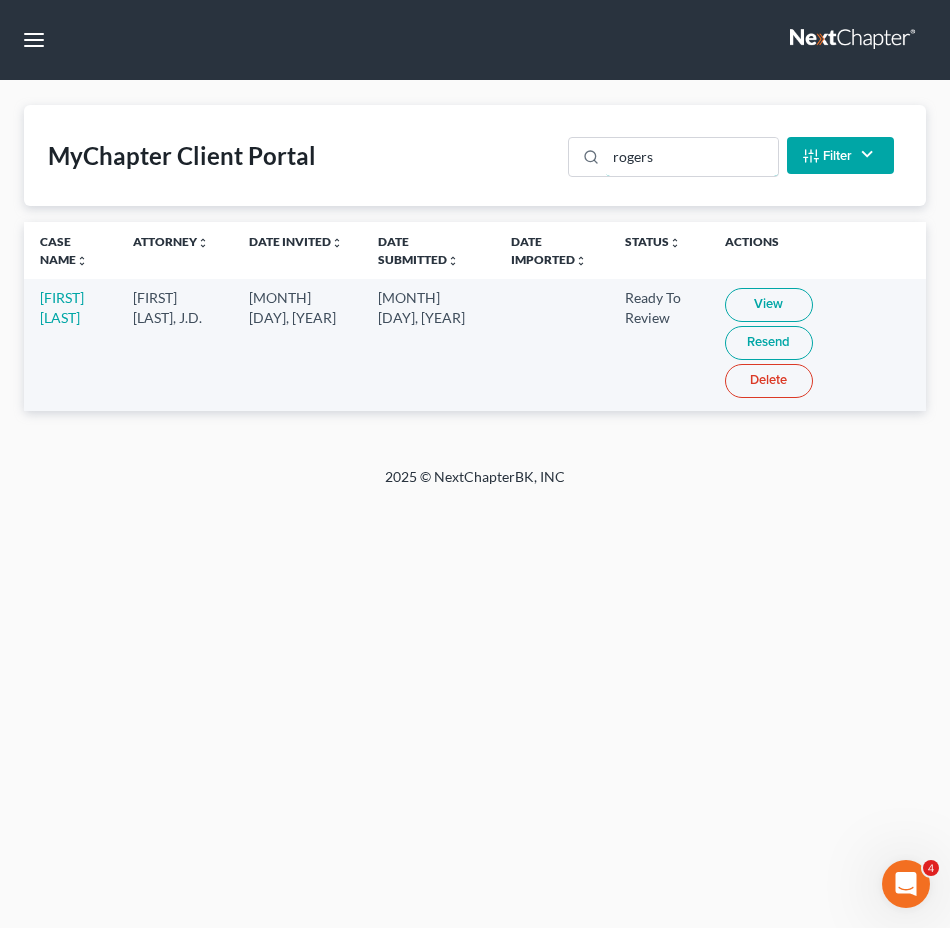drag, startPoint x: 667, startPoint y: 170, endPoint x: 223, endPoint y: 160, distance: 444.1126 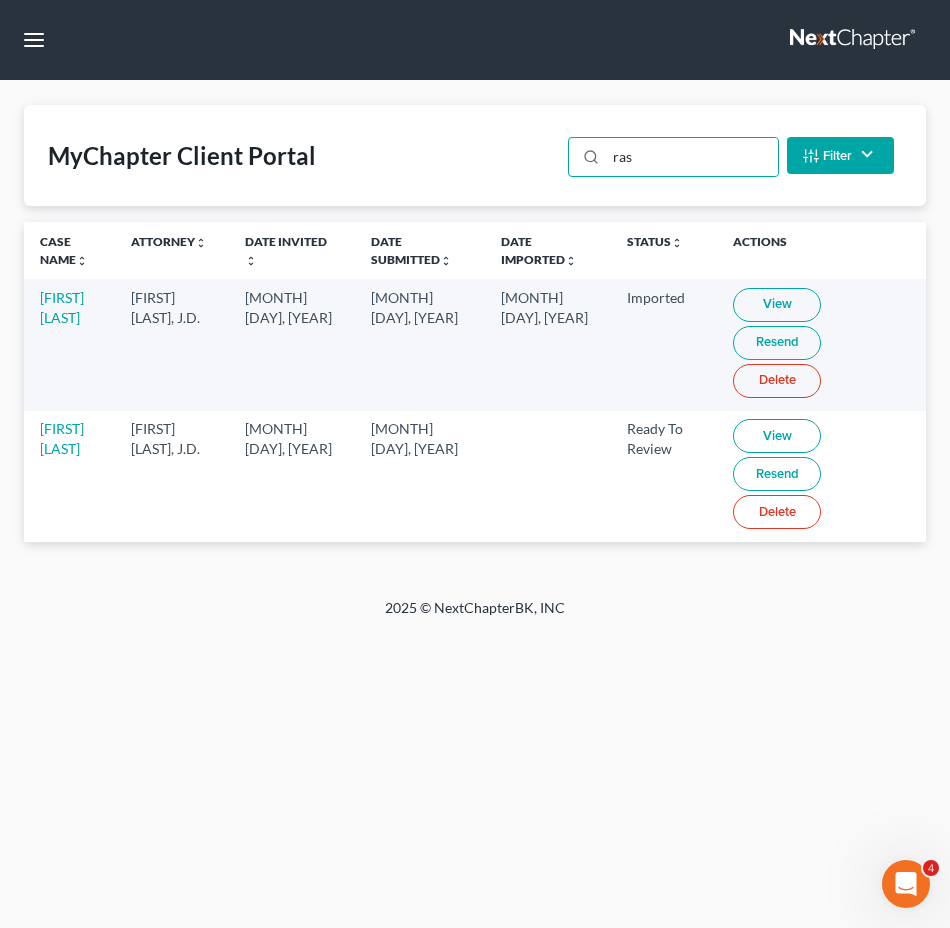 click on "View" at bounding box center [777, 436] 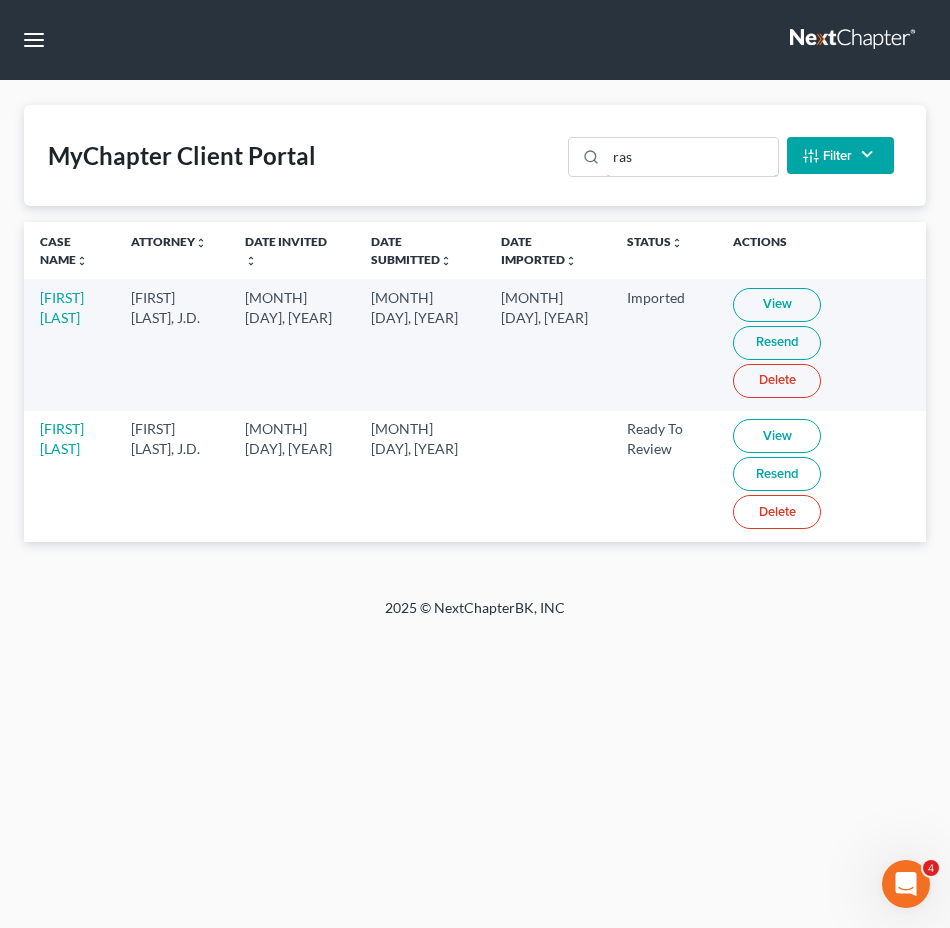 drag, startPoint x: 669, startPoint y: 142, endPoint x: 358, endPoint y: 145, distance: 311.01447 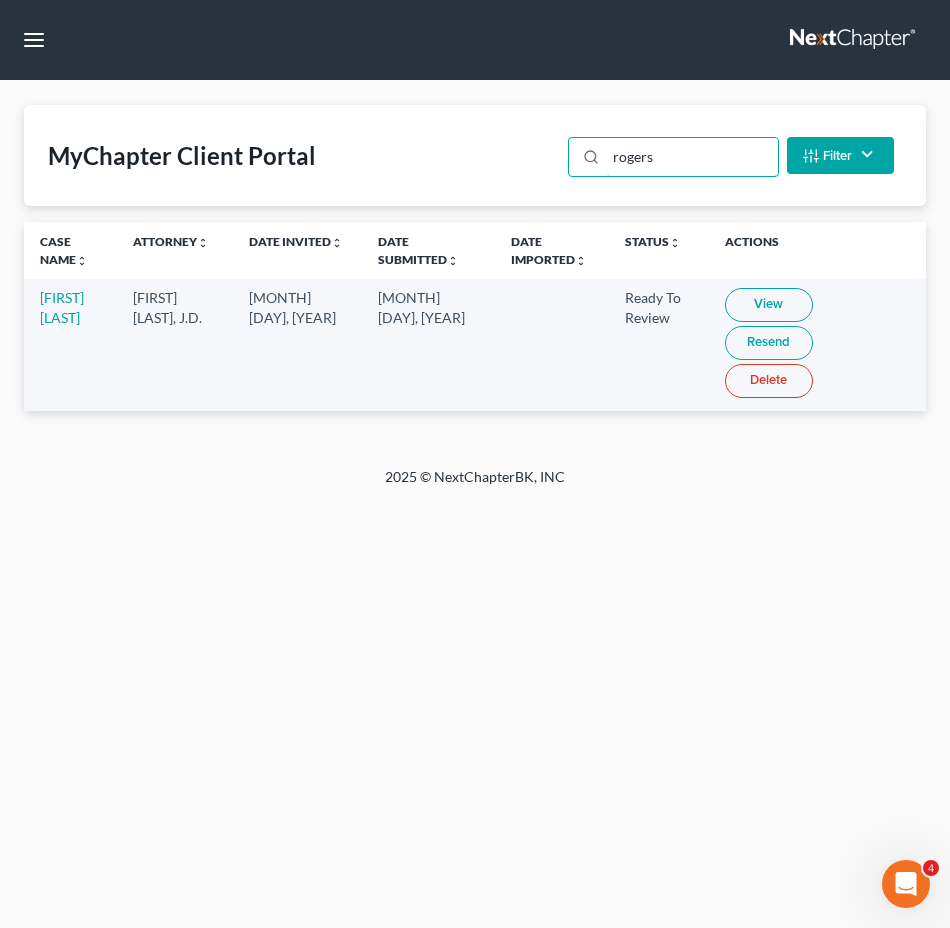 type on "rogers" 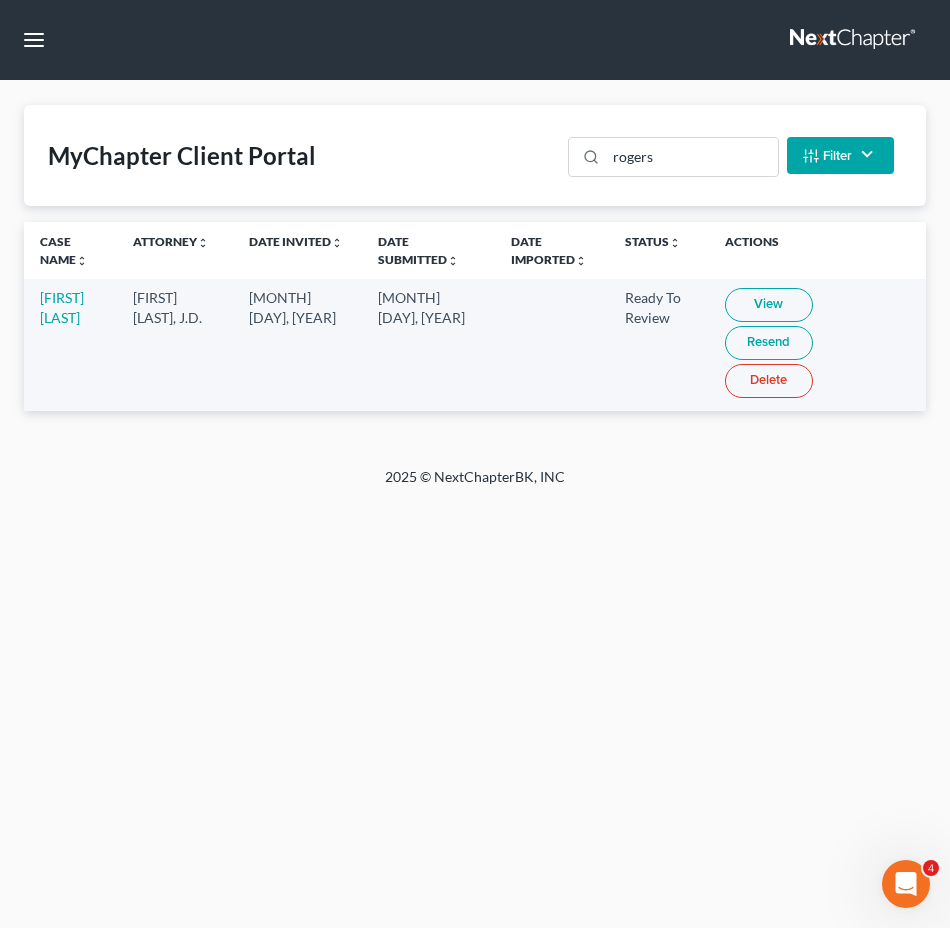 click on "View" at bounding box center (769, 305) 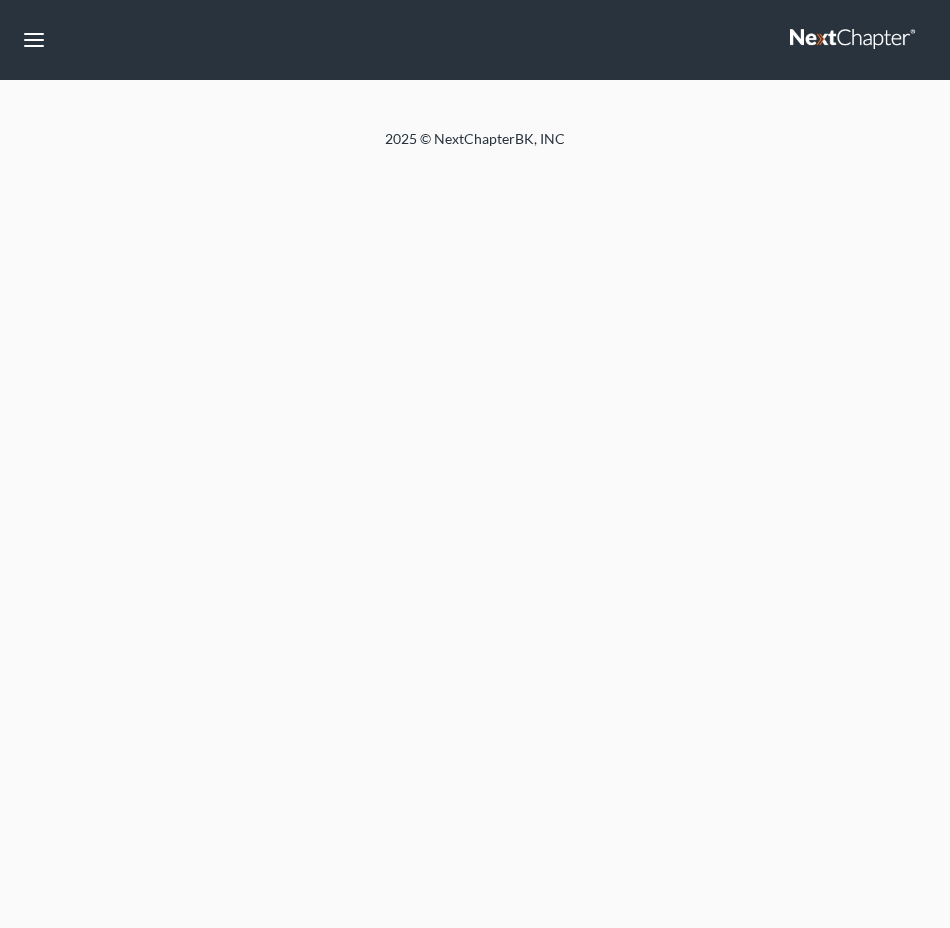 scroll, scrollTop: 0, scrollLeft: 0, axis: both 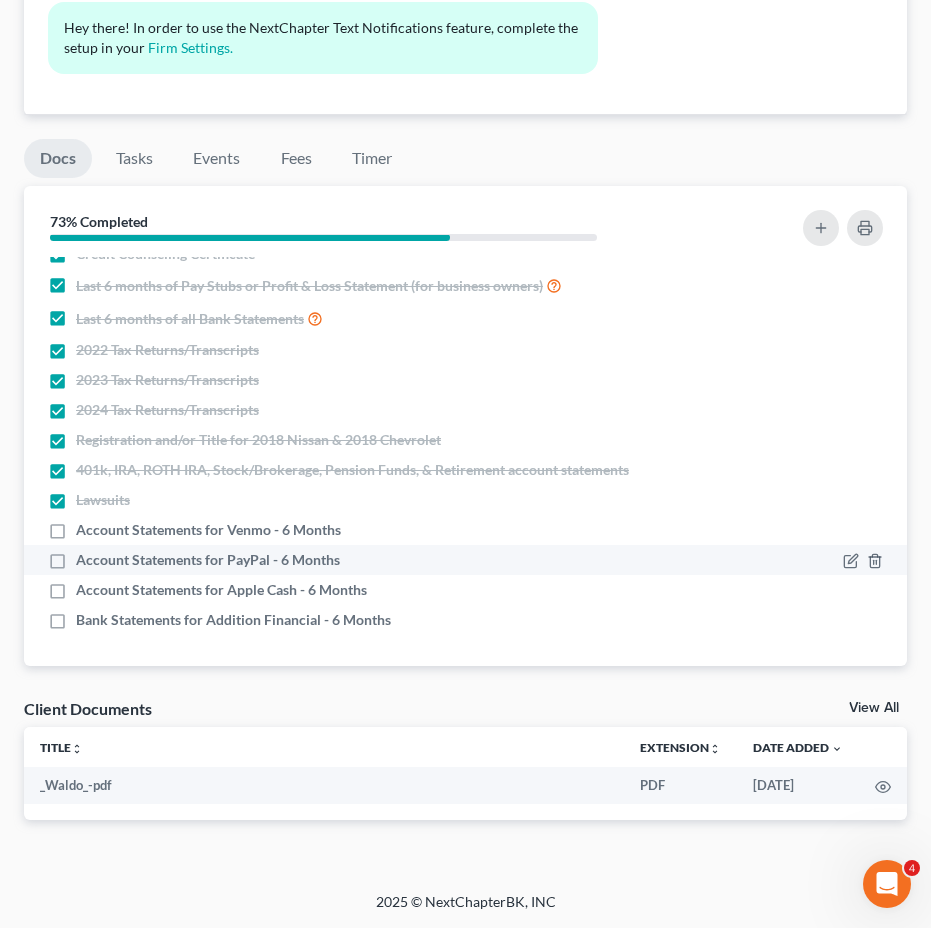 click on "Account Statements for PayPal - 6 Months" at bounding box center (208, 560) 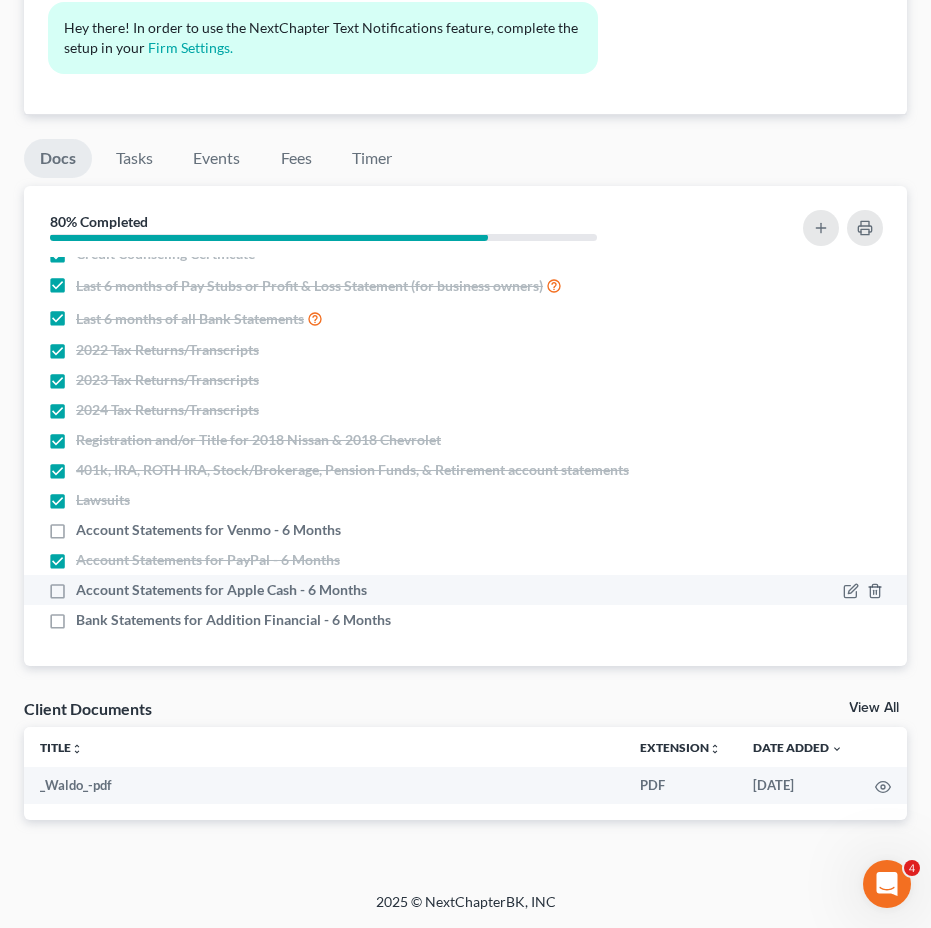 drag, startPoint x: 53, startPoint y: 581, endPoint x: 68, endPoint y: 593, distance: 19.209373 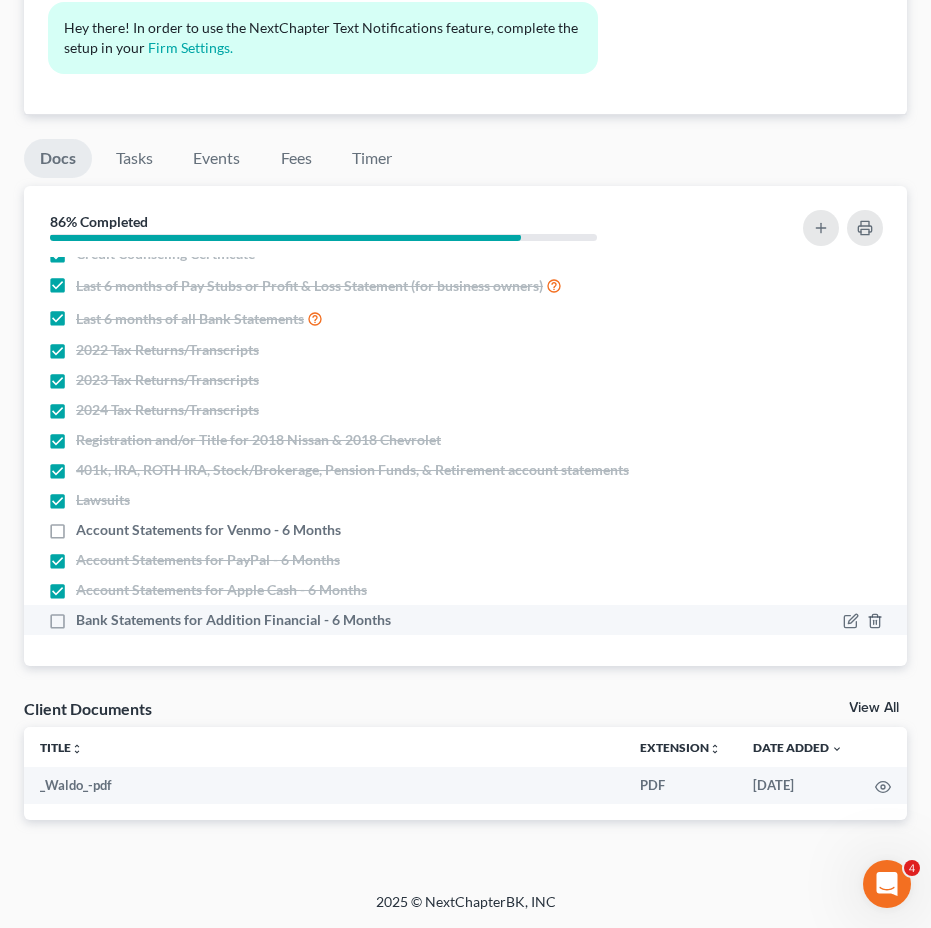 click on "Bank Statements for Addition Financial - 6 Months" at bounding box center [233, 620] 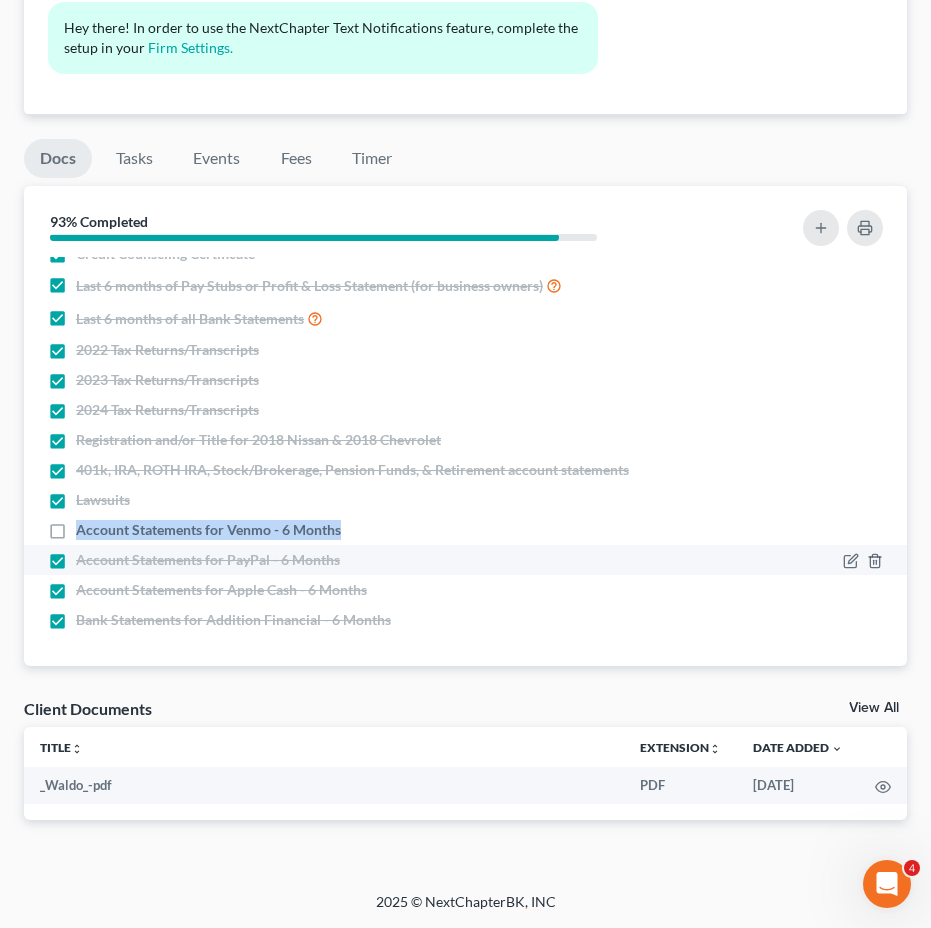 drag, startPoint x: 76, startPoint y: 527, endPoint x: 327, endPoint y: 549, distance: 251.9623 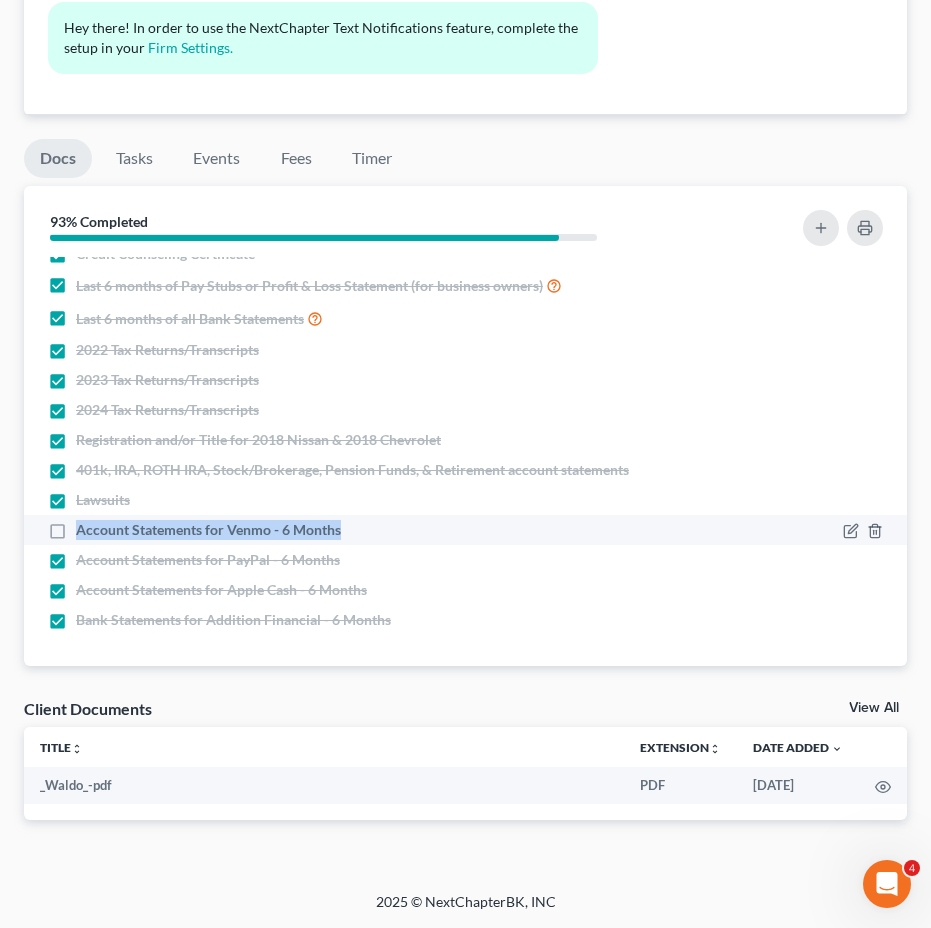 copy on "Account Statements for Venmo - 6 Months" 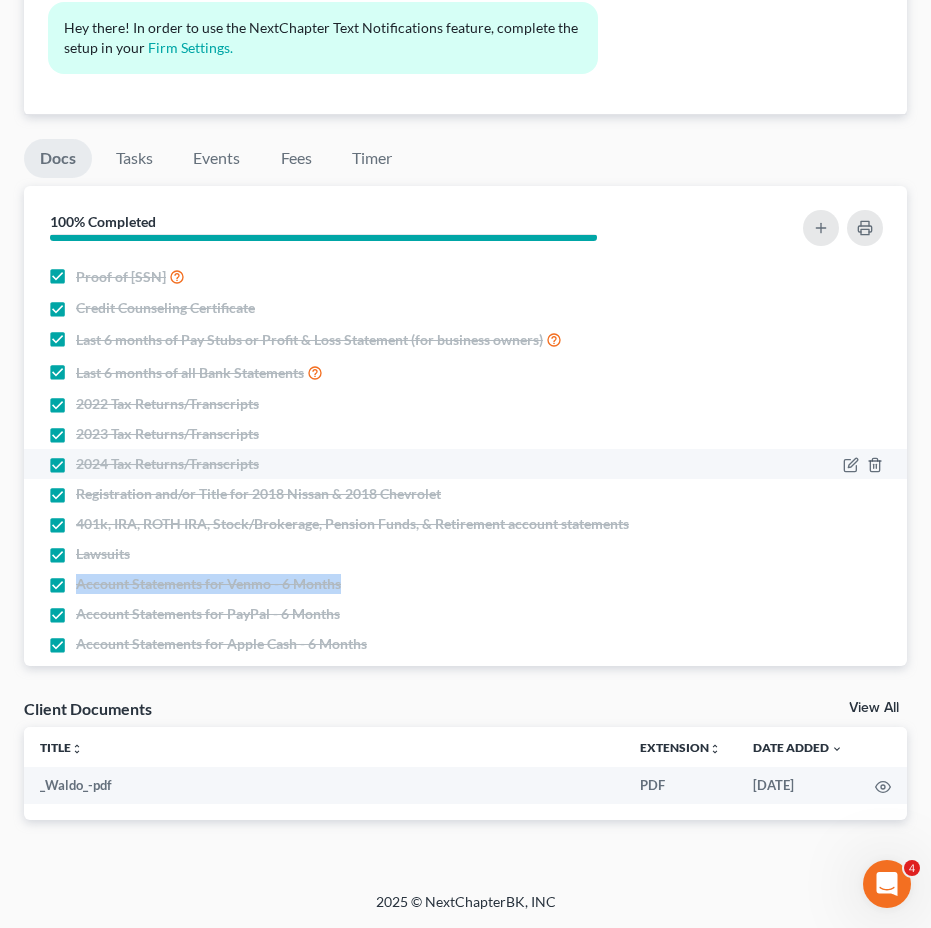 scroll, scrollTop: 0, scrollLeft: 0, axis: both 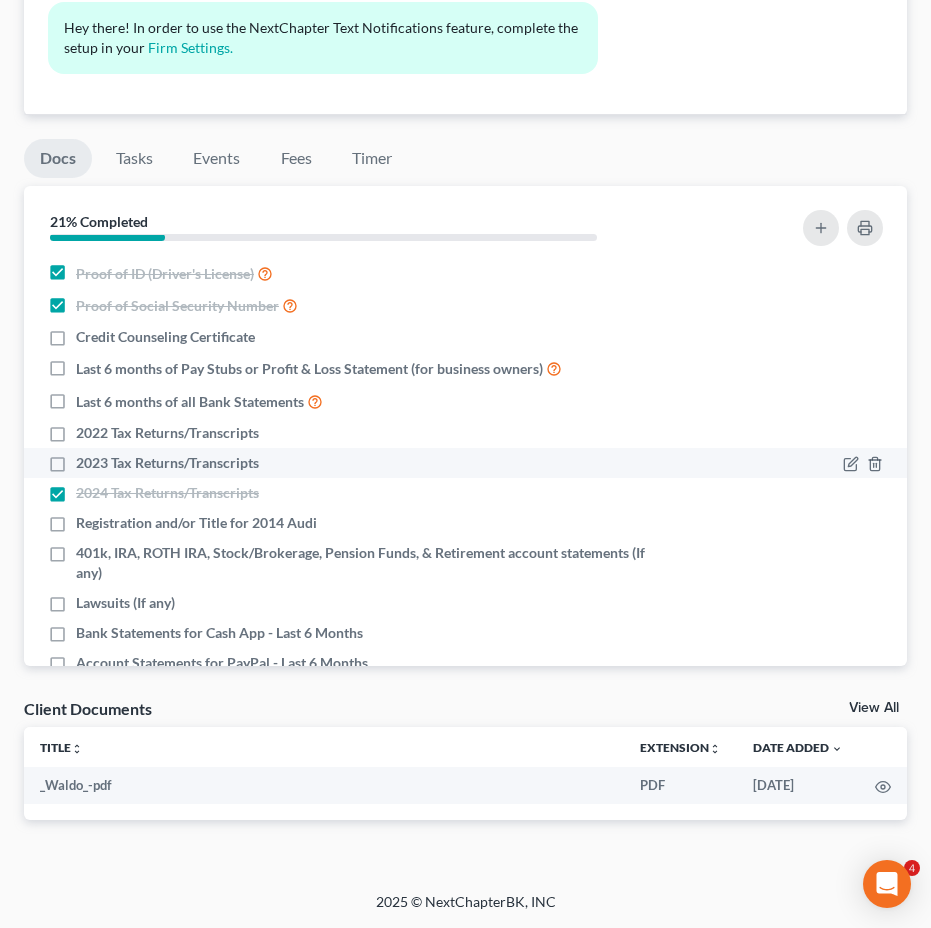 drag, startPoint x: 62, startPoint y: 435, endPoint x: 60, endPoint y: 459, distance: 24.083189 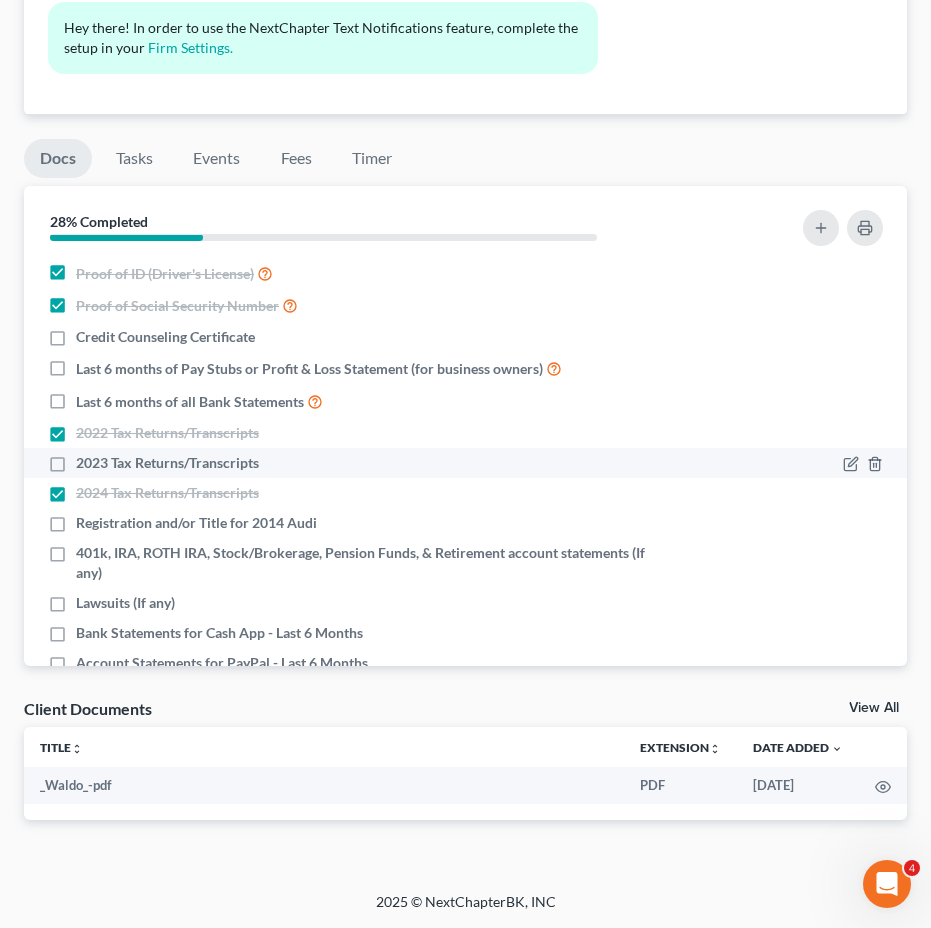 scroll, scrollTop: 0, scrollLeft: 0, axis: both 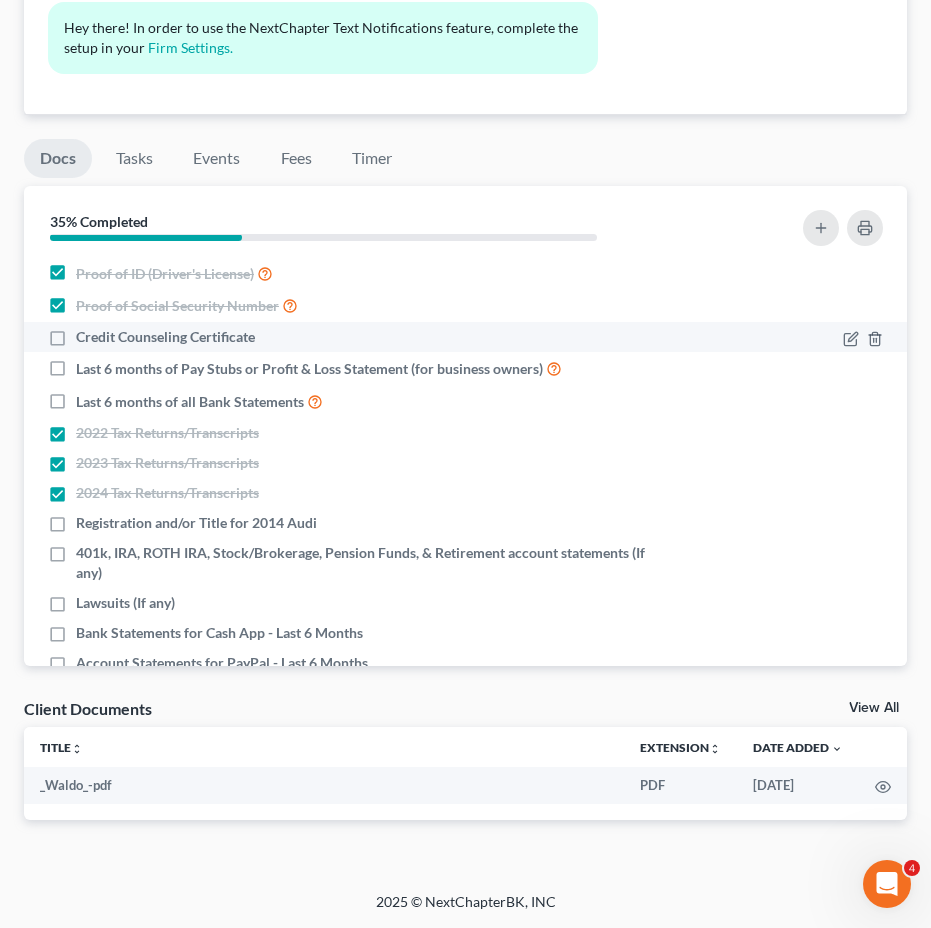 click on "Credit Counseling Certificate" at bounding box center (165, 337) 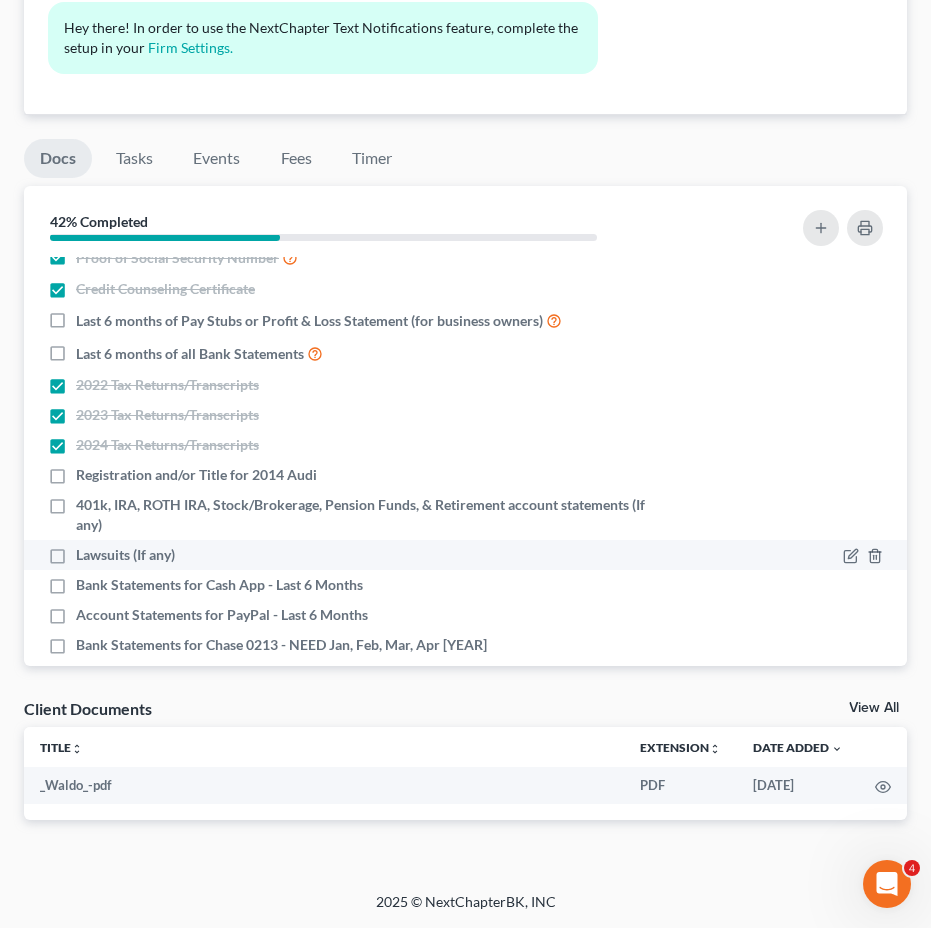 scroll, scrollTop: 73, scrollLeft: 0, axis: vertical 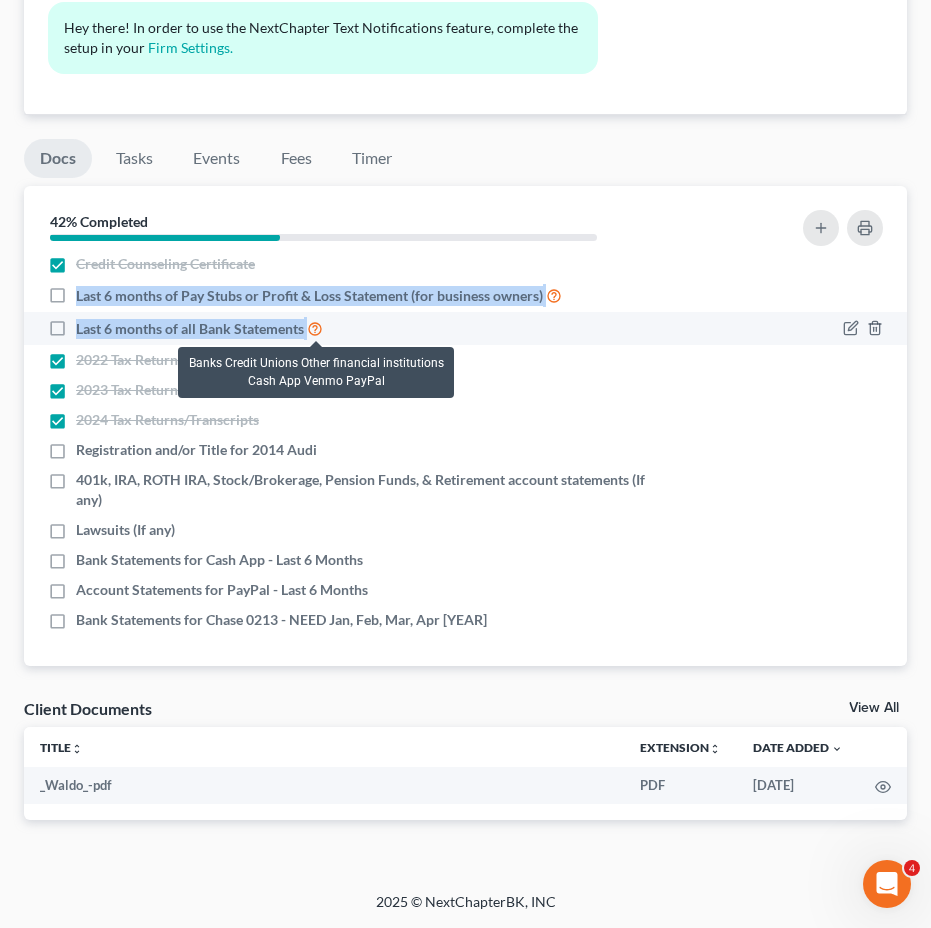 drag, startPoint x: 76, startPoint y: 291, endPoint x: 315, endPoint y: 326, distance: 241.54916 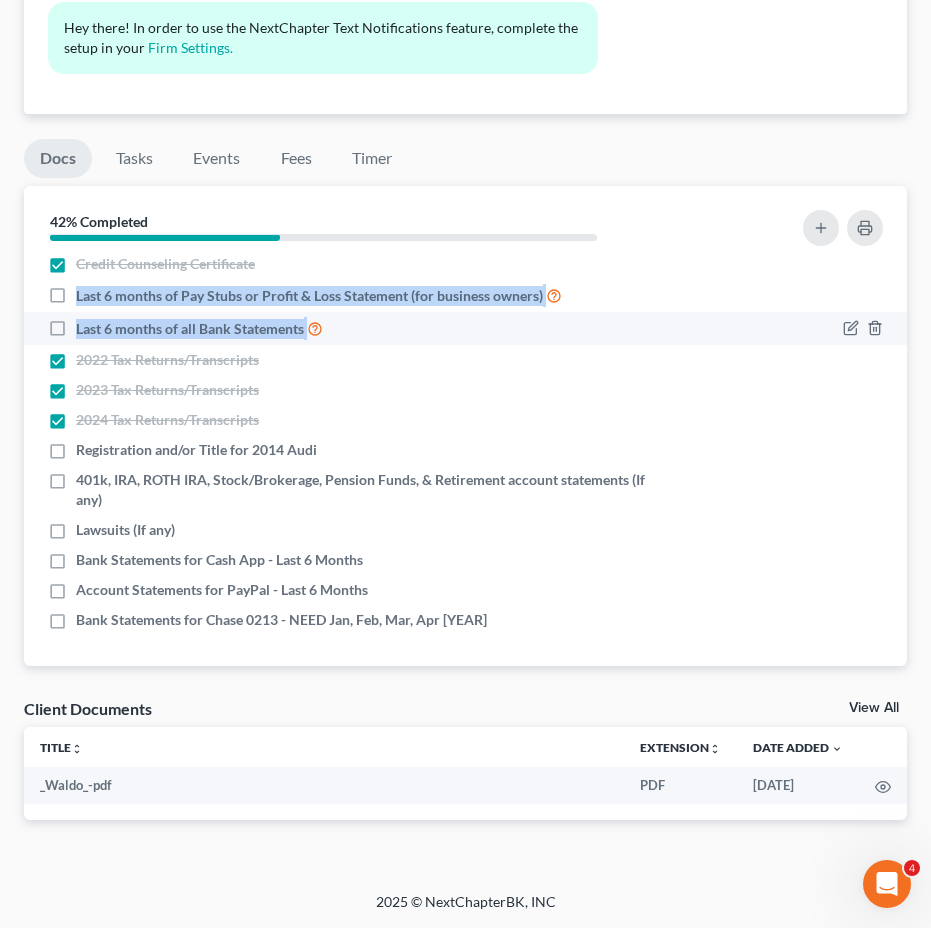 drag, startPoint x: 256, startPoint y: 324, endPoint x: 366, endPoint y: 332, distance: 110.29053 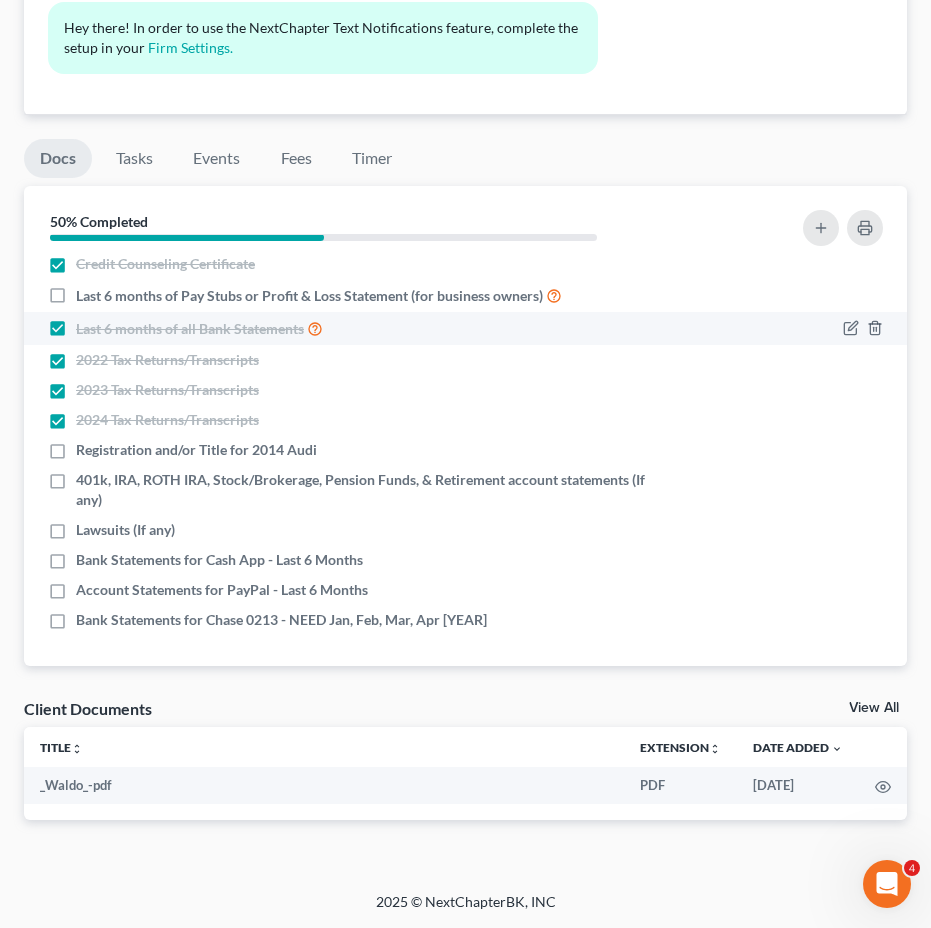 drag, startPoint x: 236, startPoint y: 298, endPoint x: 63, endPoint y: 328, distance: 175.5819 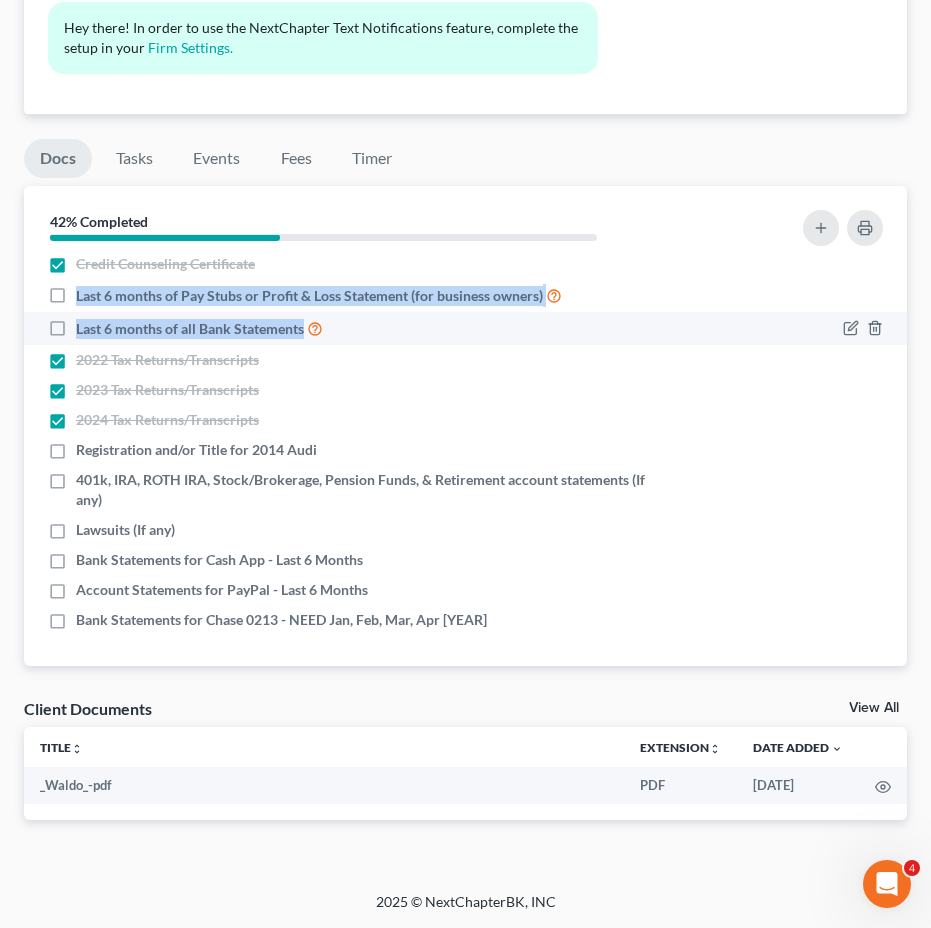 drag, startPoint x: 76, startPoint y: 290, endPoint x: 306, endPoint y: 332, distance: 233.80333 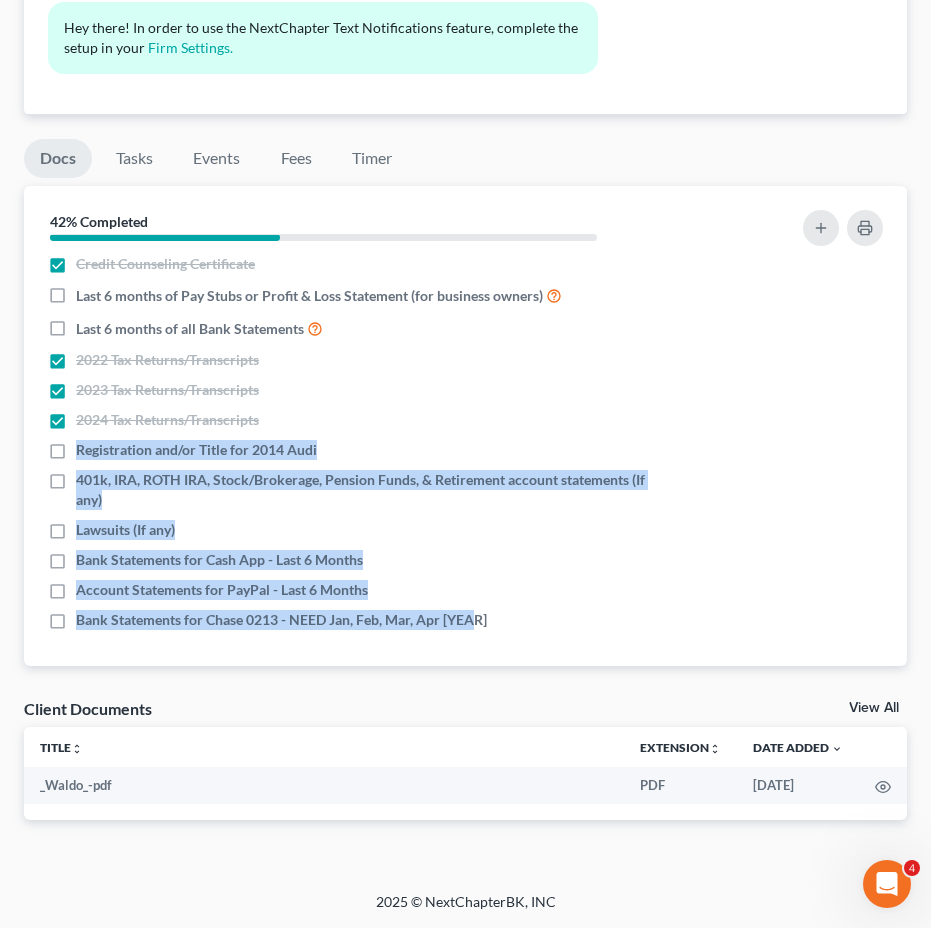drag, startPoint x: 75, startPoint y: 444, endPoint x: 542, endPoint y: 637, distance: 505.3098 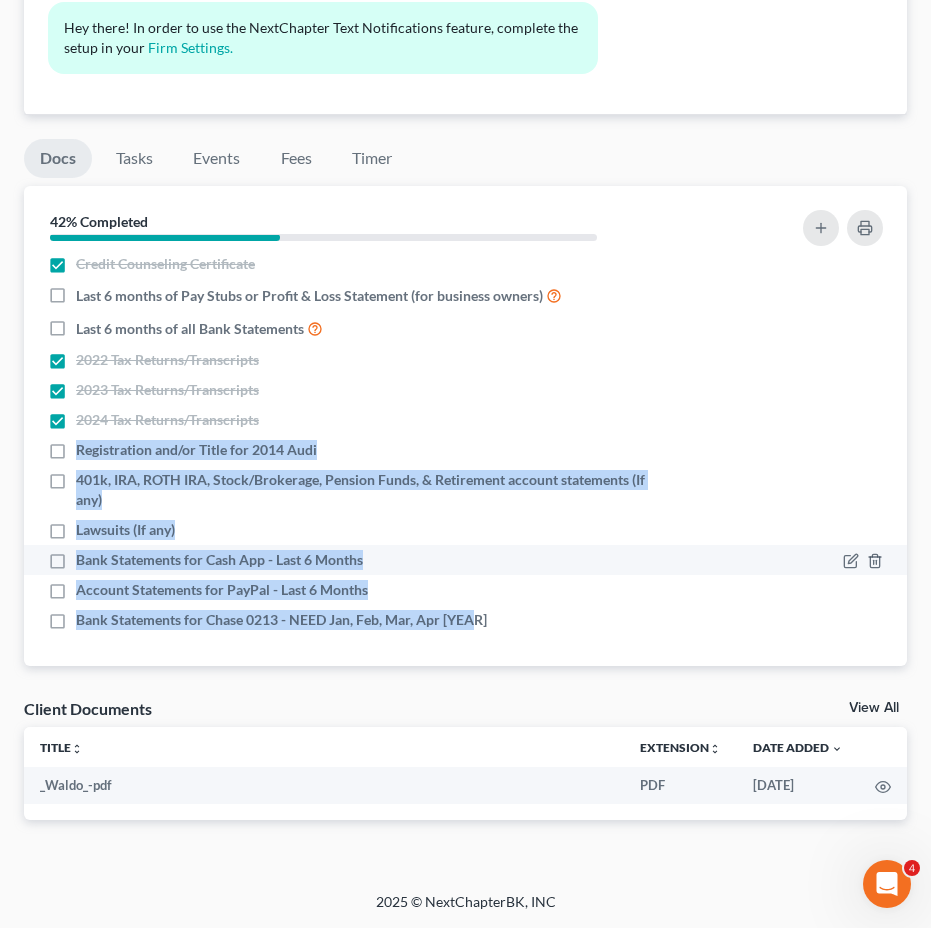 copy on "Registration and/or Title for 2014 Audi   401k, IRA, ROTH IRA, Stock/Brokerage, Pension Funds, & Retirement account statements (If any)   Lawsuits (If any)   Bank Statements for Cash App - Last 6 Months   Account Statements for PayPal - Last 6 Months   Bank Statements for Chase 0213 - NEED Jan, Feb, Mar, Apr 2025" 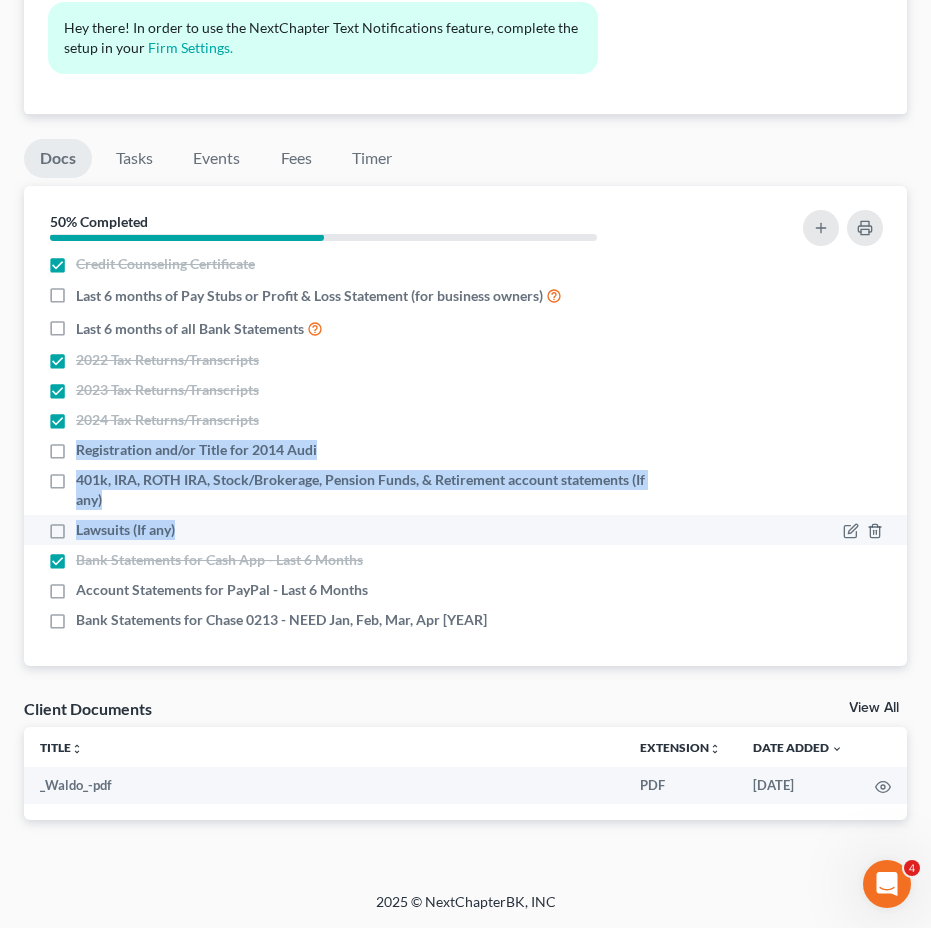 drag, startPoint x: 76, startPoint y: 447, endPoint x: 257, endPoint y: 530, distance: 199.12308 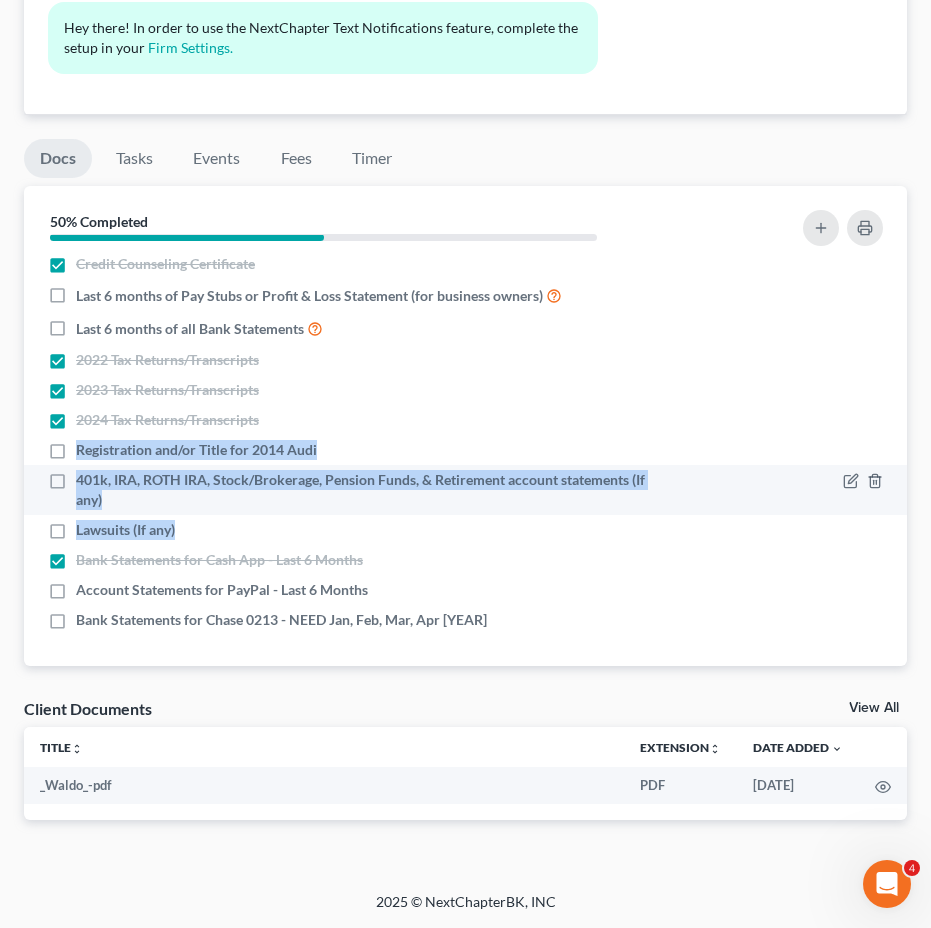 copy on "Registration and/or Title for 2014 Audi   401k, IRA, ROTH IRA, Stock/Brokerage, Pension Funds, & Retirement account statements (If any)   Lawsuits (If any)" 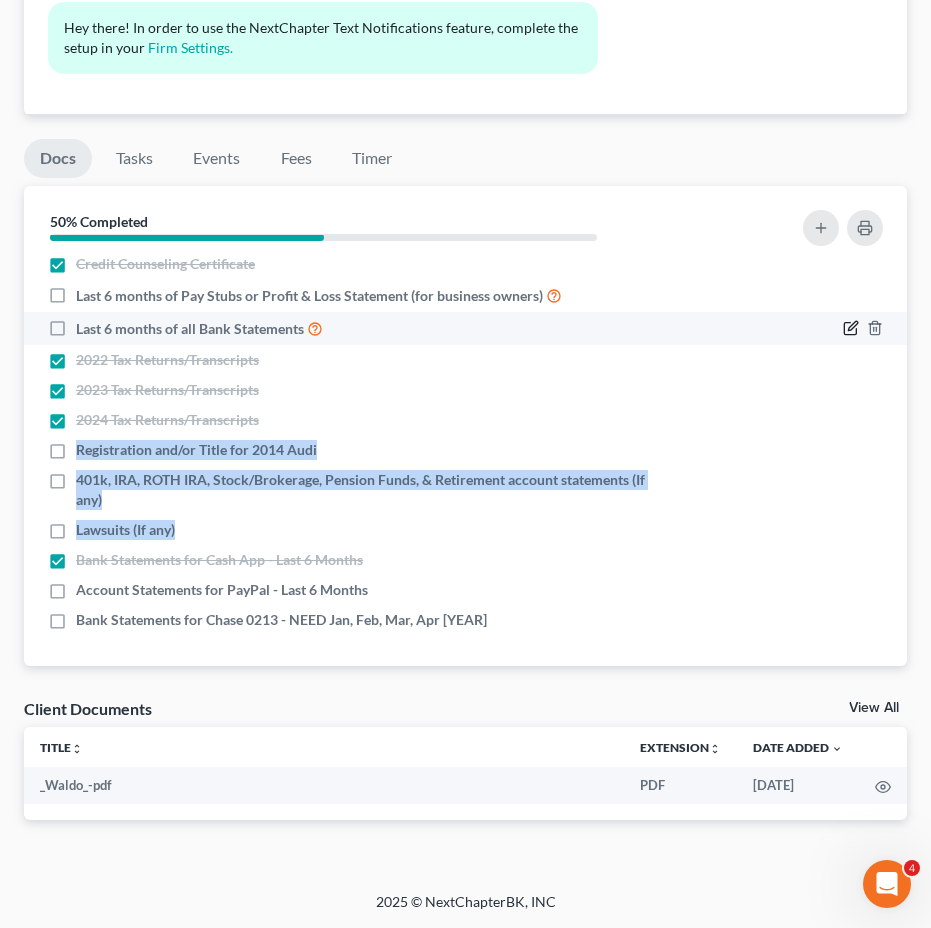 click 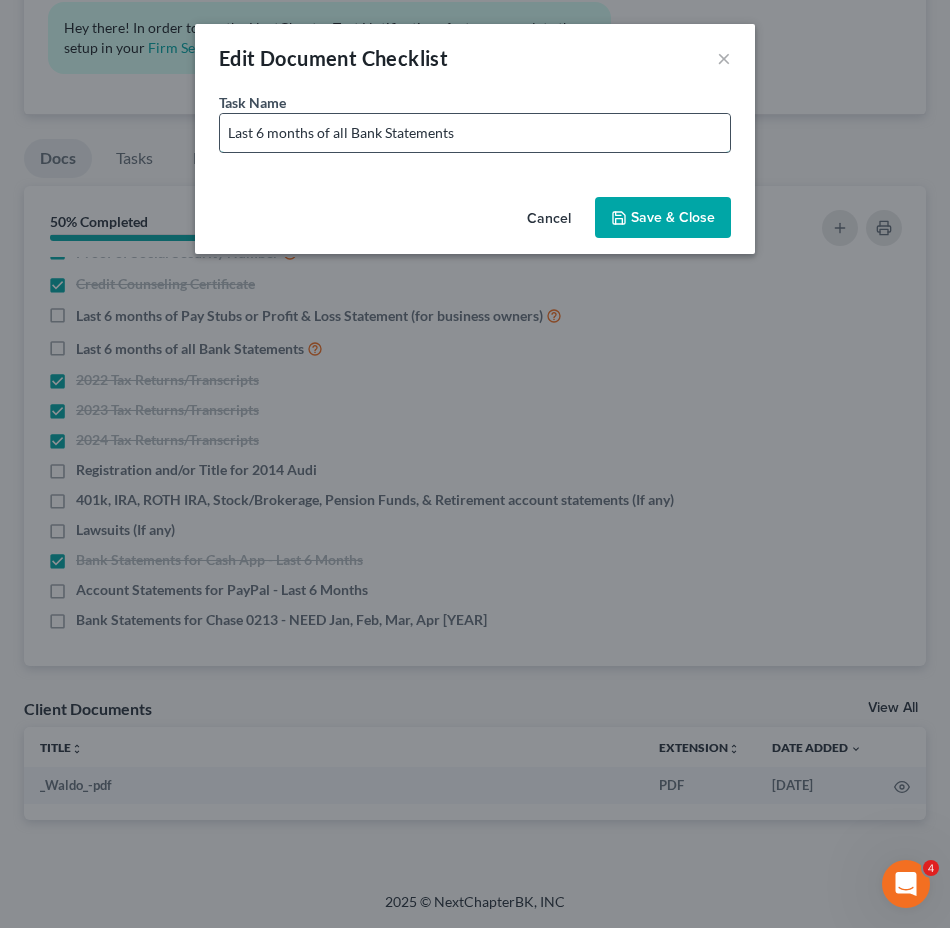 click on "Last 6 months of all Bank Statements" at bounding box center [475, 133] 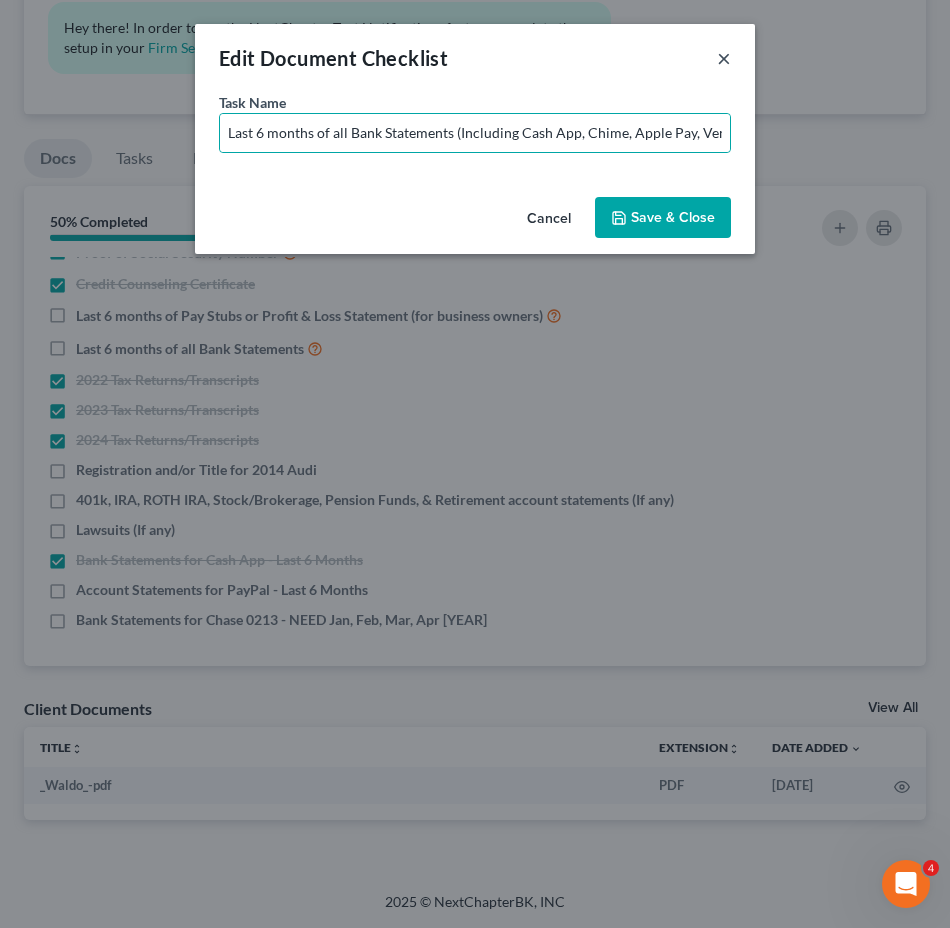 click on "×" at bounding box center (724, 58) 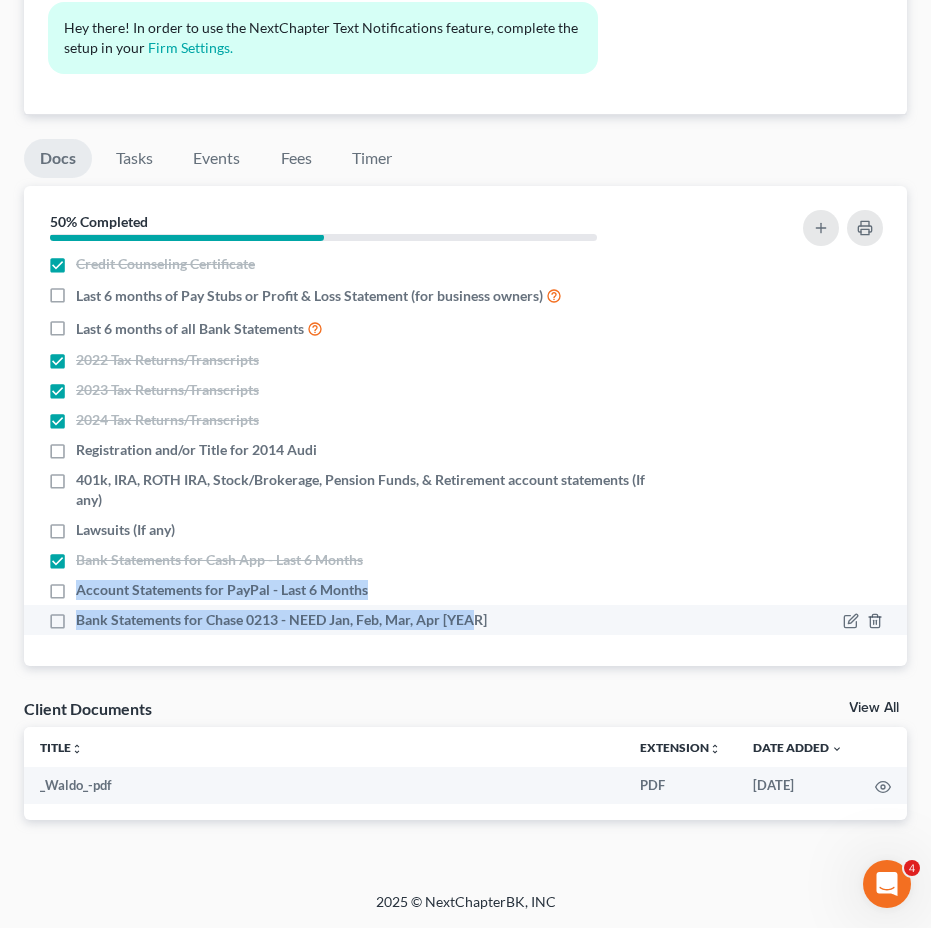 drag, startPoint x: 81, startPoint y: 589, endPoint x: 494, endPoint y: 625, distance: 414.56604 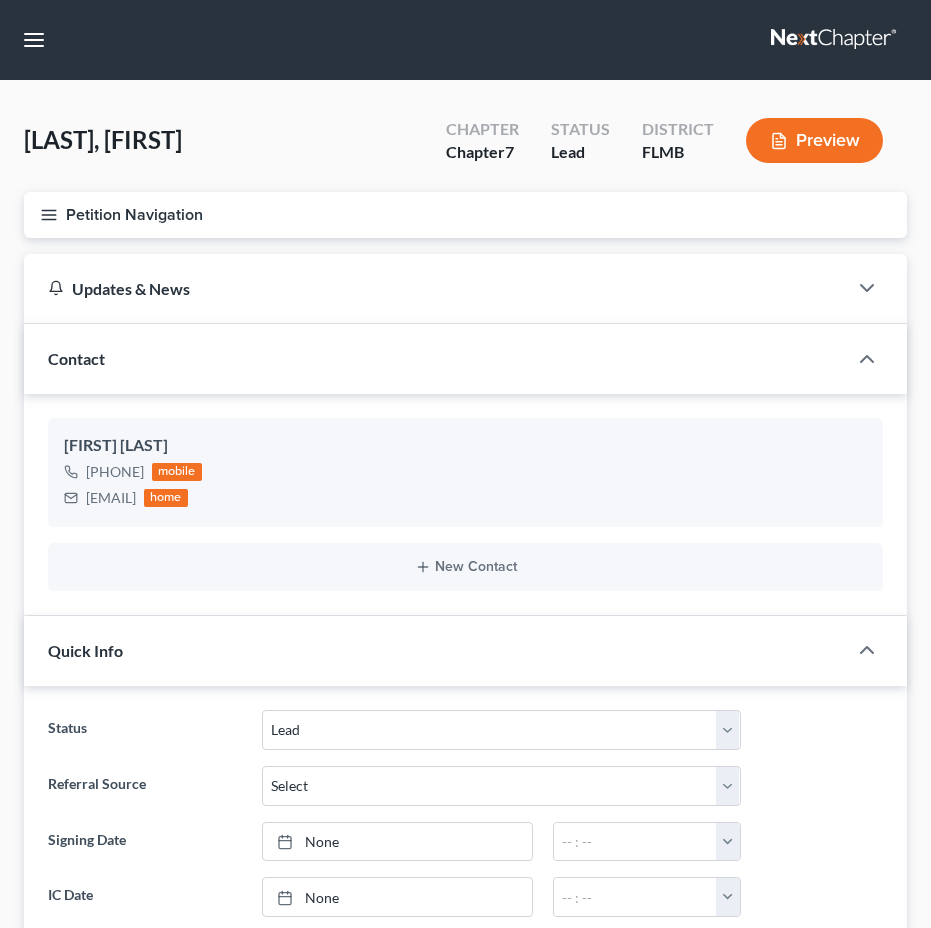 select on "4" 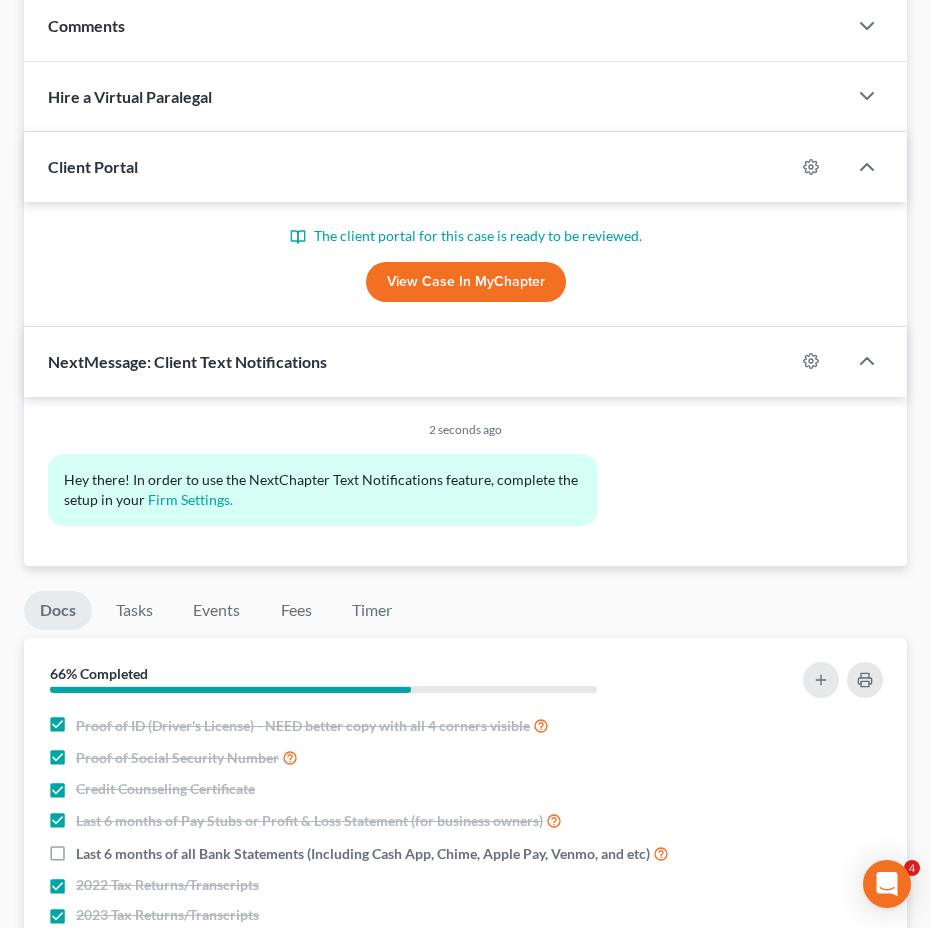 scroll, scrollTop: 1419, scrollLeft: 0, axis: vertical 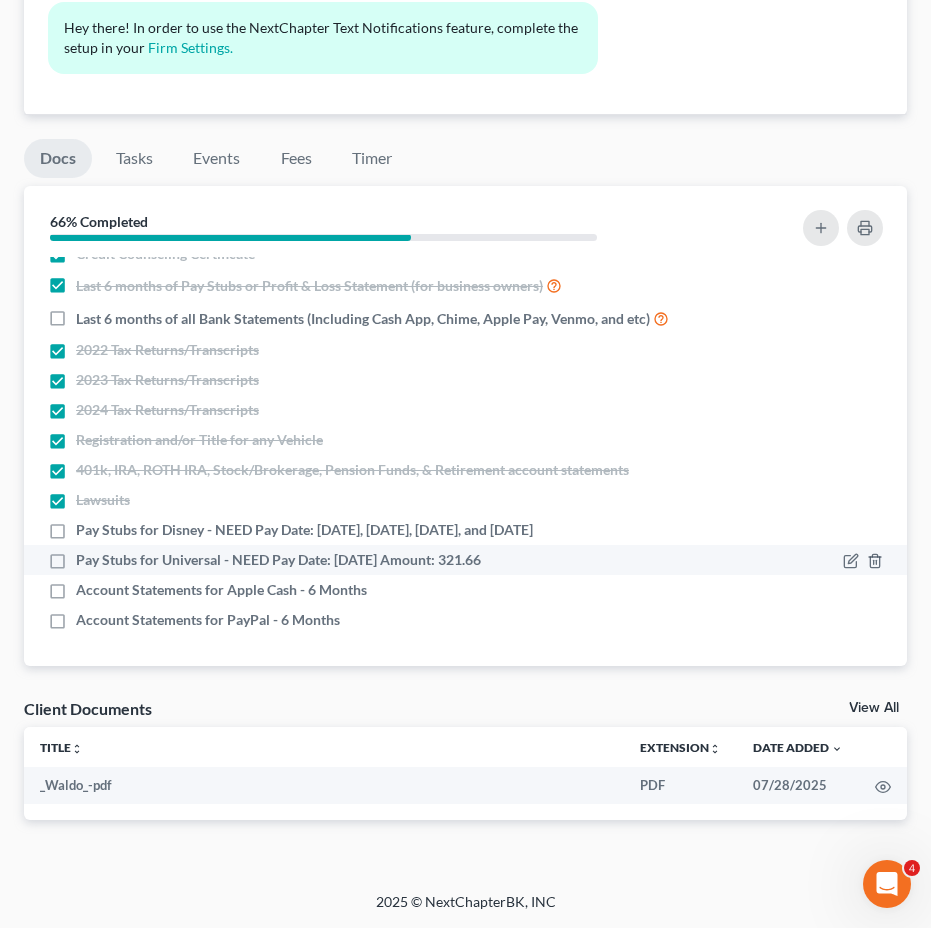 click on "Pay Stubs for Universal - NEED Pay Date: [DATE] Amount: 321.66" at bounding box center (465, 560) 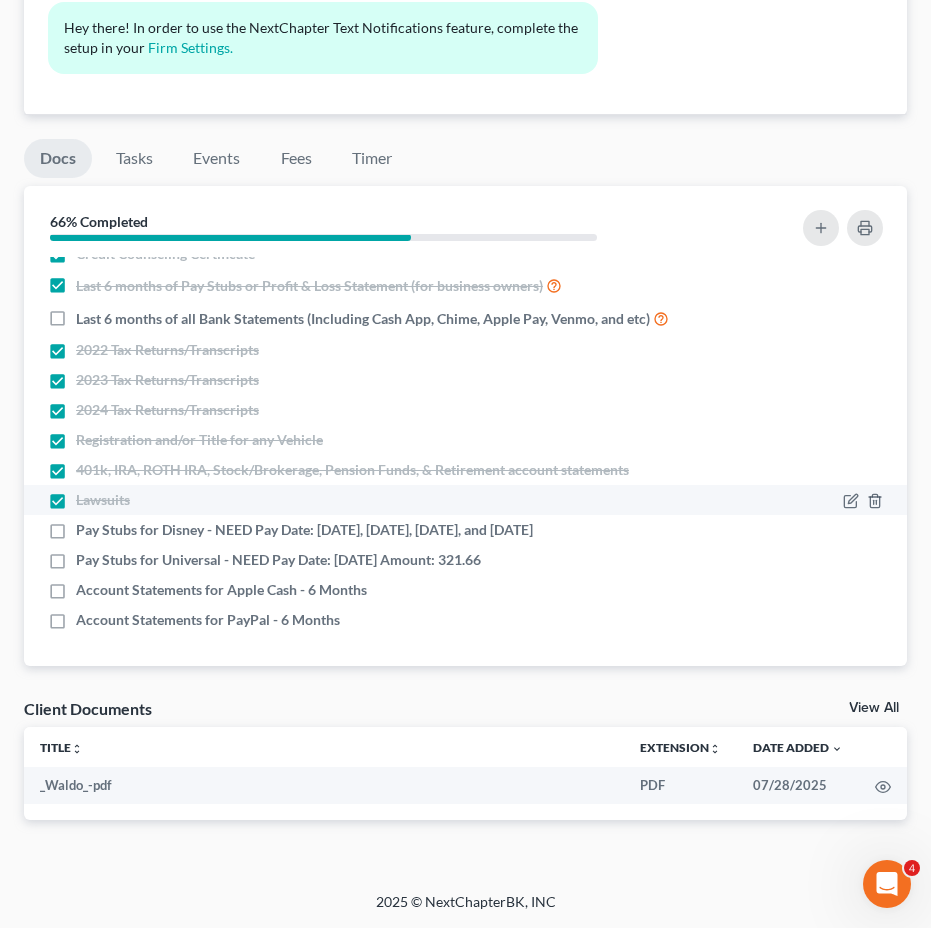 drag, startPoint x: 59, startPoint y: 514, endPoint x: 133, endPoint y: 481, distance: 81.02469 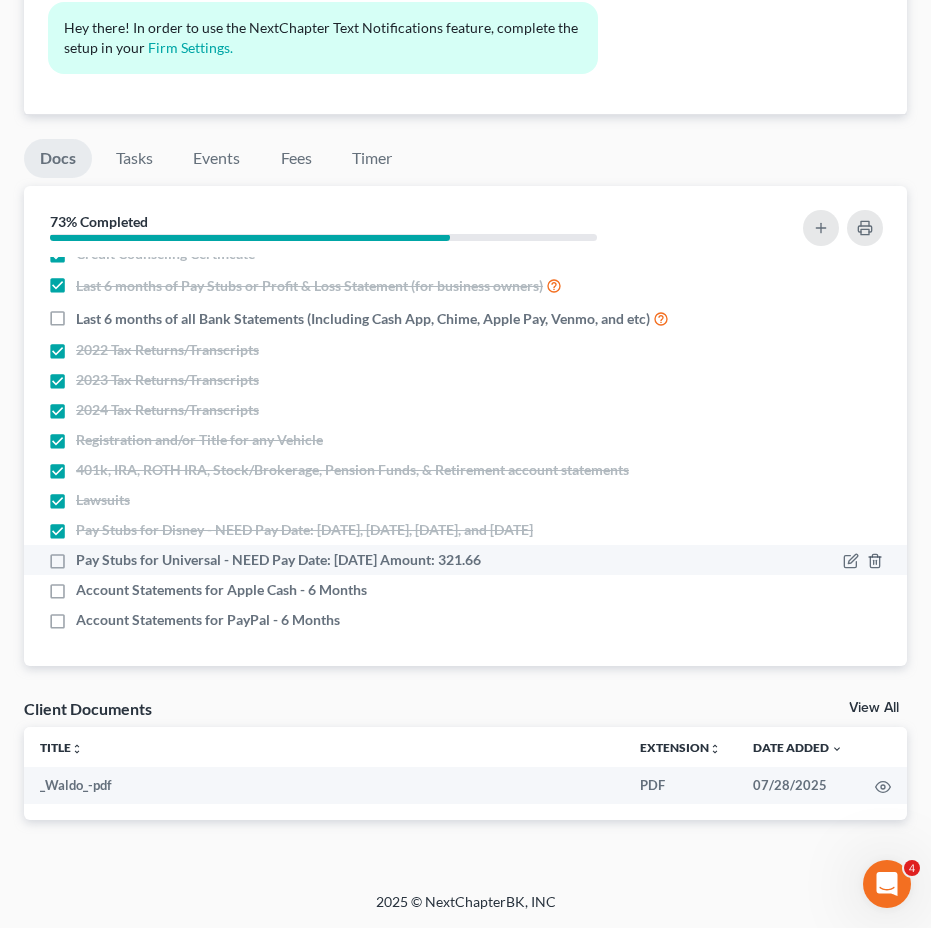 drag, startPoint x: 50, startPoint y: 556, endPoint x: 63, endPoint y: 576, distance: 23.853722 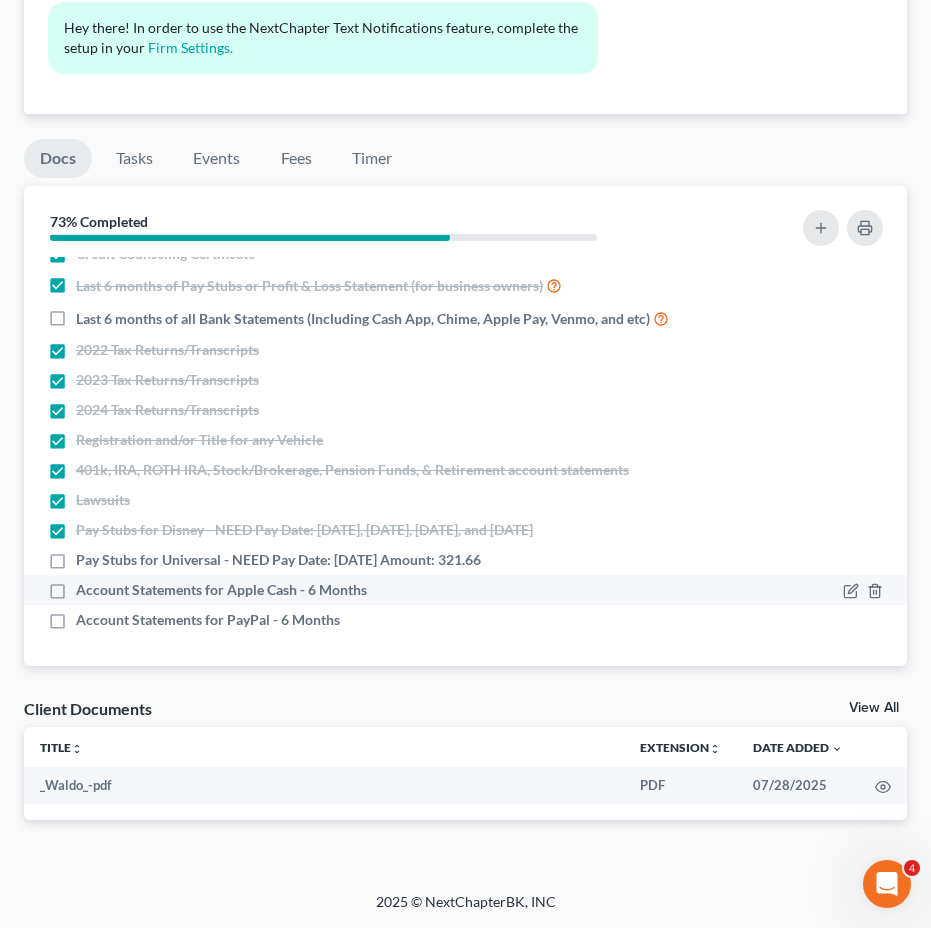 click on "Pay Stubs for Universal - NEED Pay Date: [DATE] Amount: 321.66" at bounding box center [278, 560] 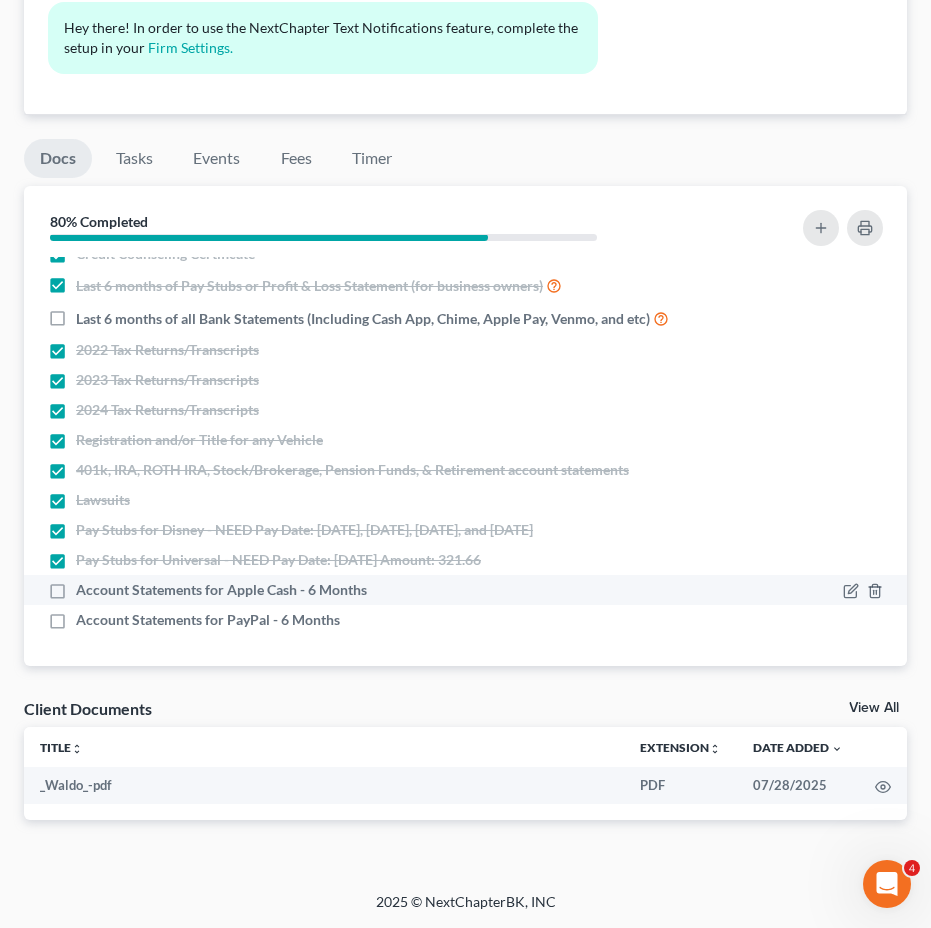 click on "Account Statements for Apple Cash - 6 Months" at bounding box center [221, 590] 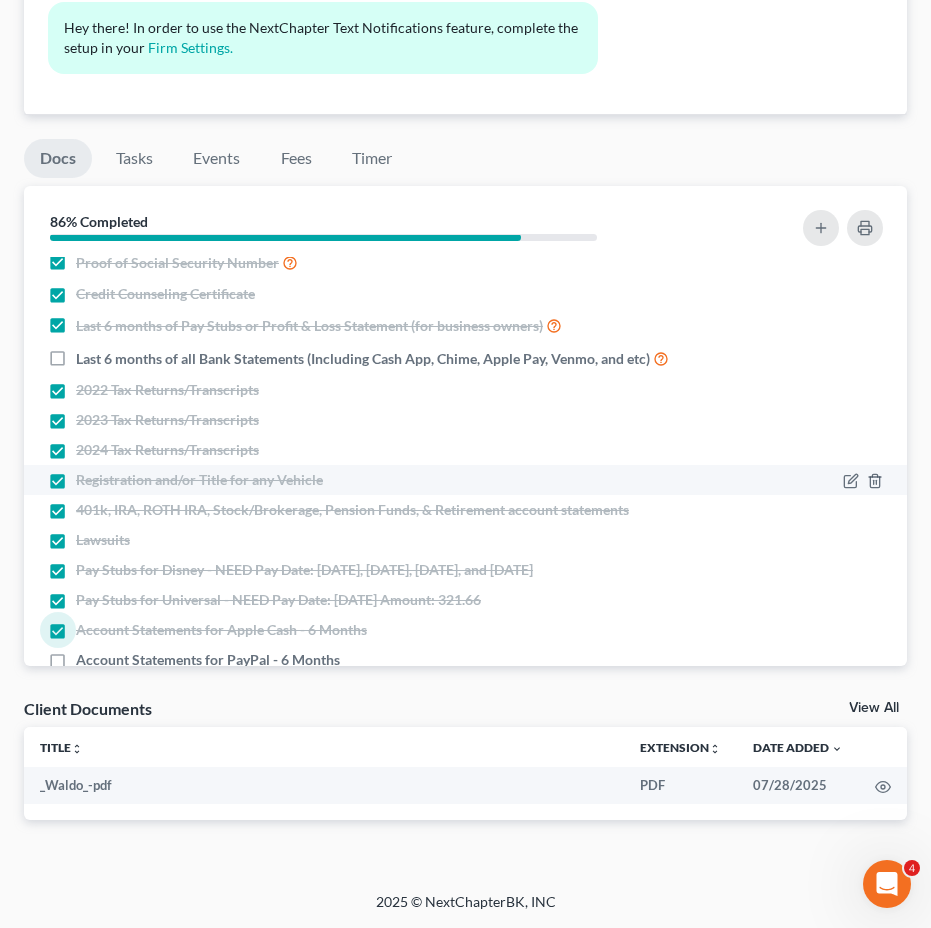 scroll, scrollTop: 0, scrollLeft: 0, axis: both 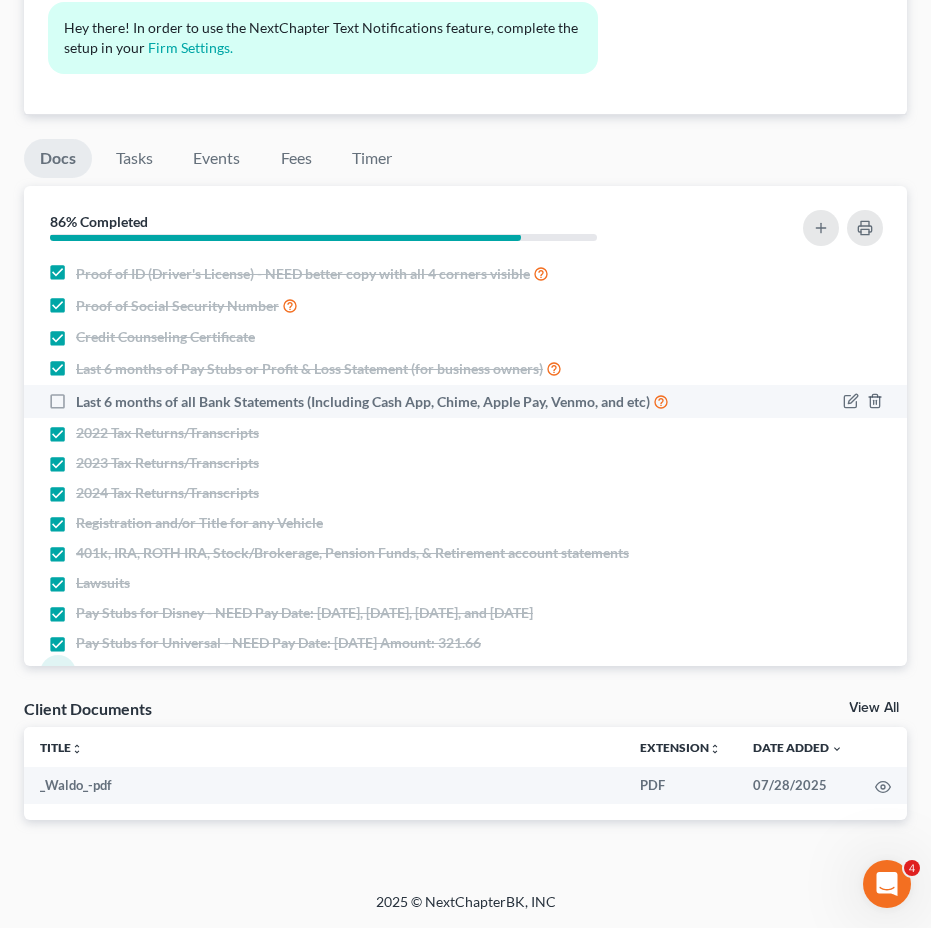 click on "Last 6 months of all Bank Statements (Including Cash App, Chime, Apple Pay, Venmo, and etc)" at bounding box center [372, 401] 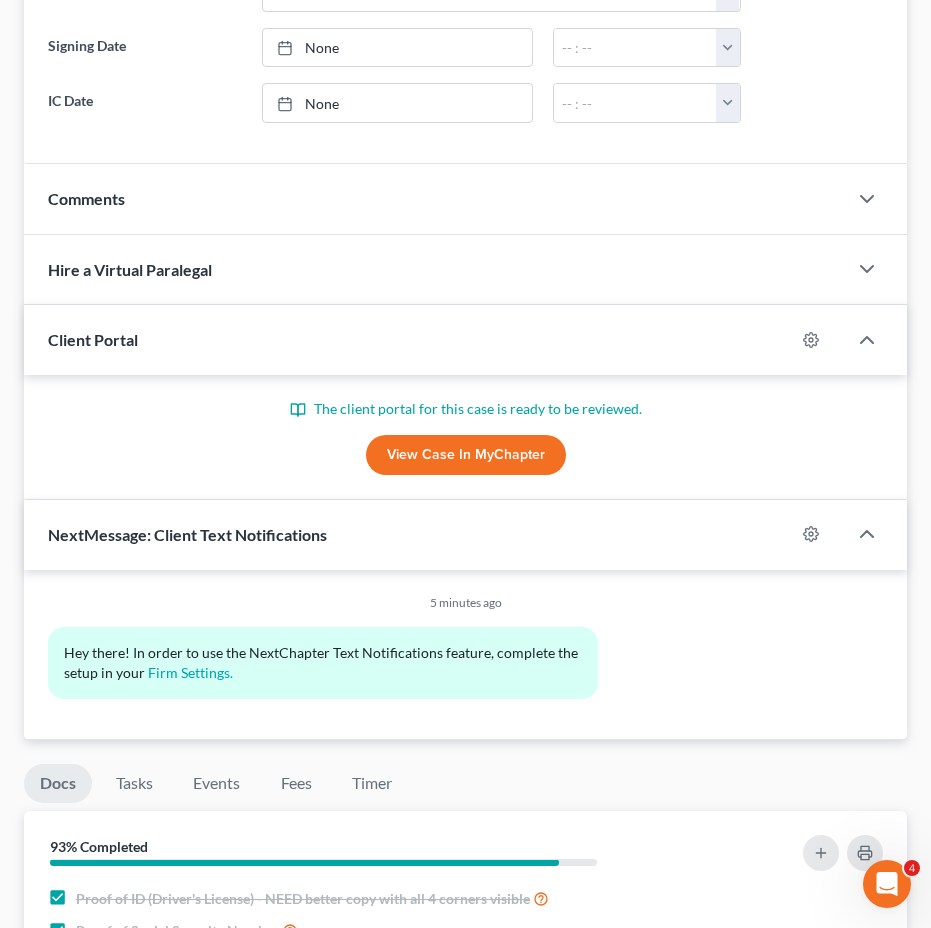 scroll, scrollTop: 1419, scrollLeft: 0, axis: vertical 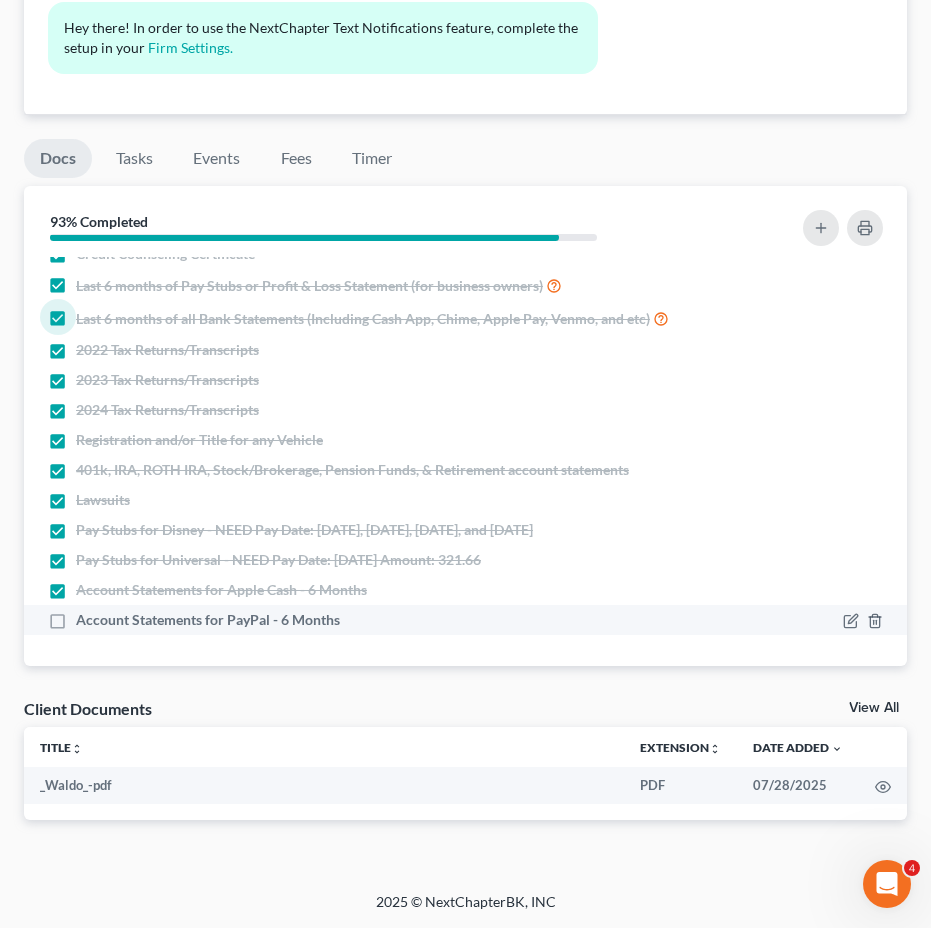 click on "Account Statements for PayPal - 6 Months" at bounding box center [208, 620] 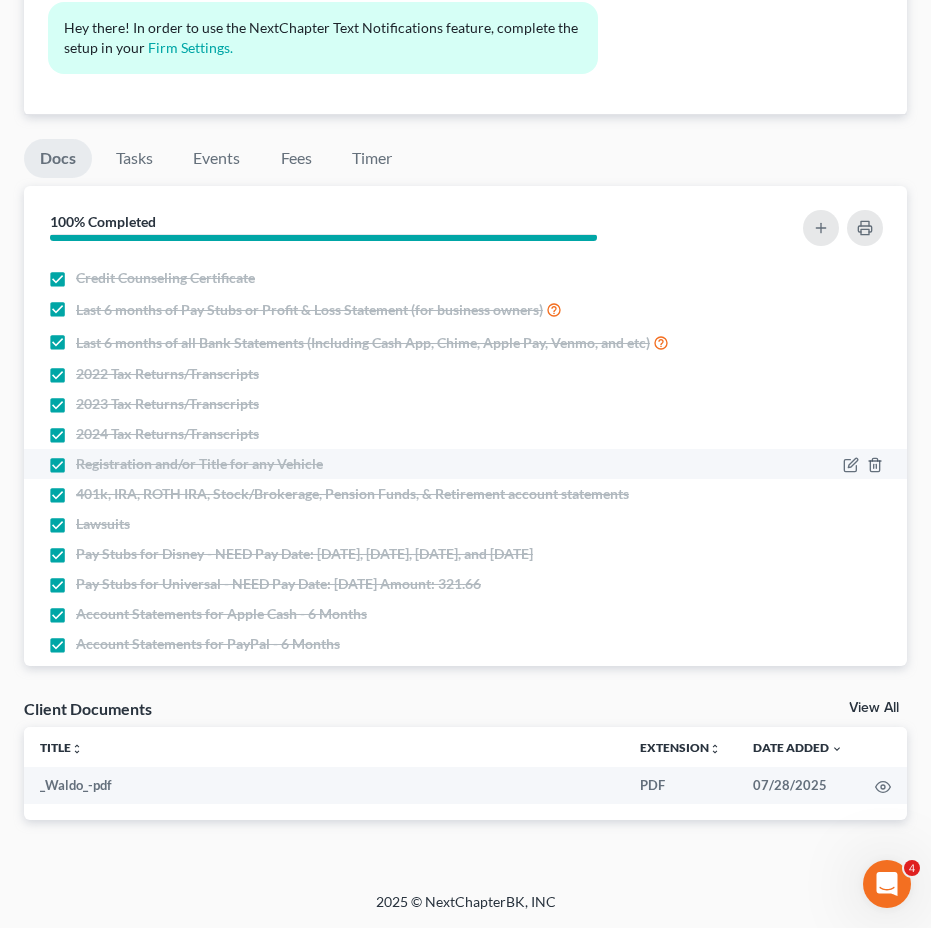 scroll, scrollTop: 0, scrollLeft: 0, axis: both 